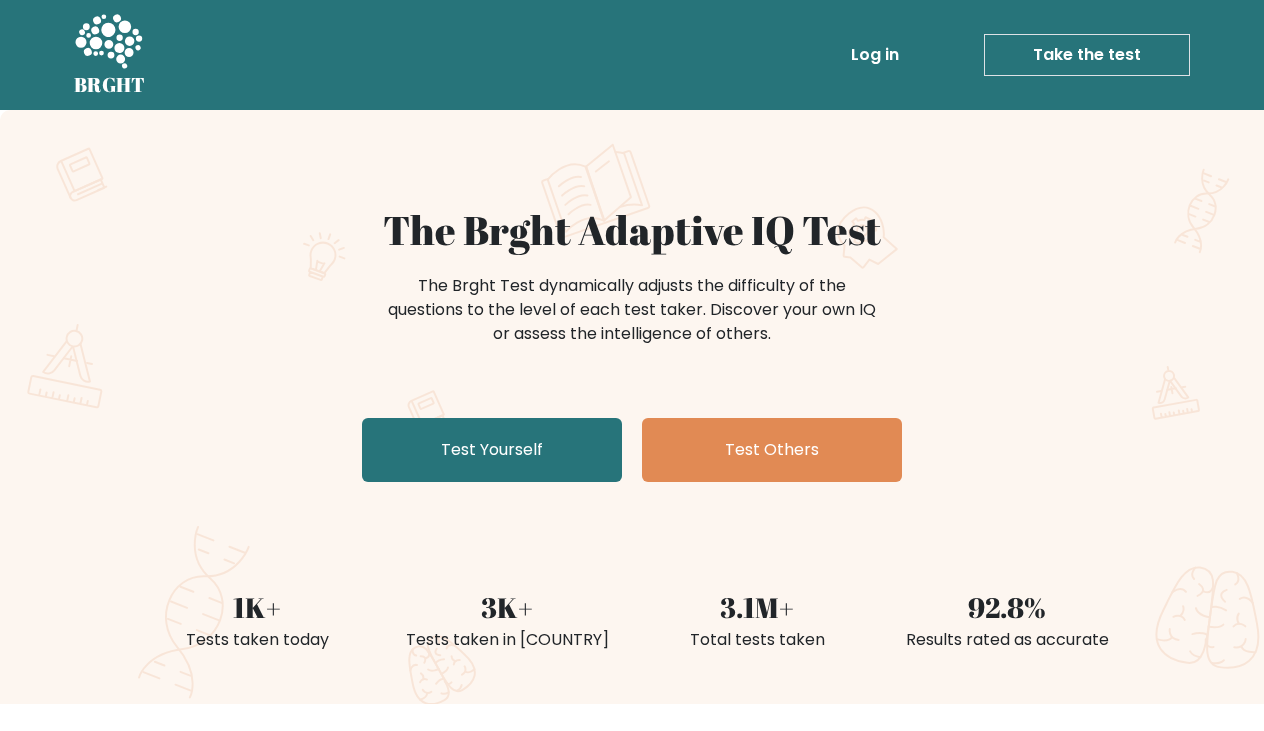 scroll, scrollTop: 4, scrollLeft: 0, axis: vertical 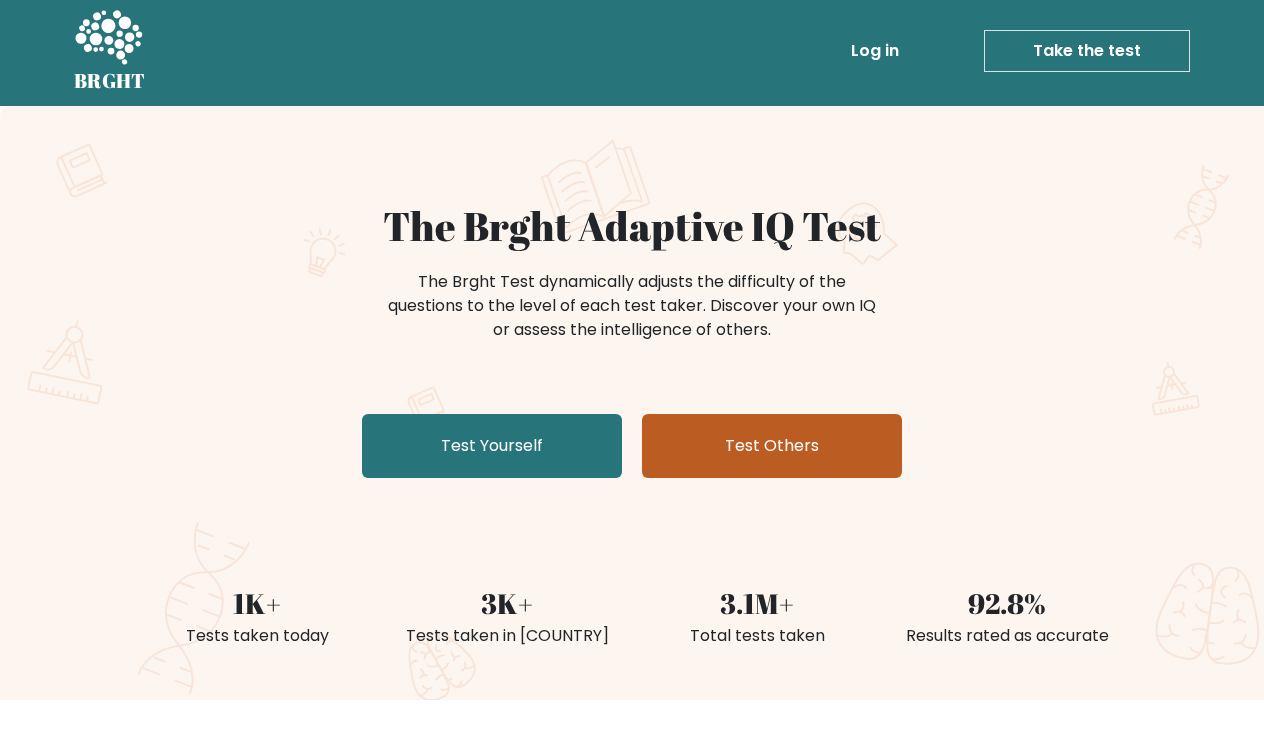 click on "Test Others" at bounding box center (772, 446) 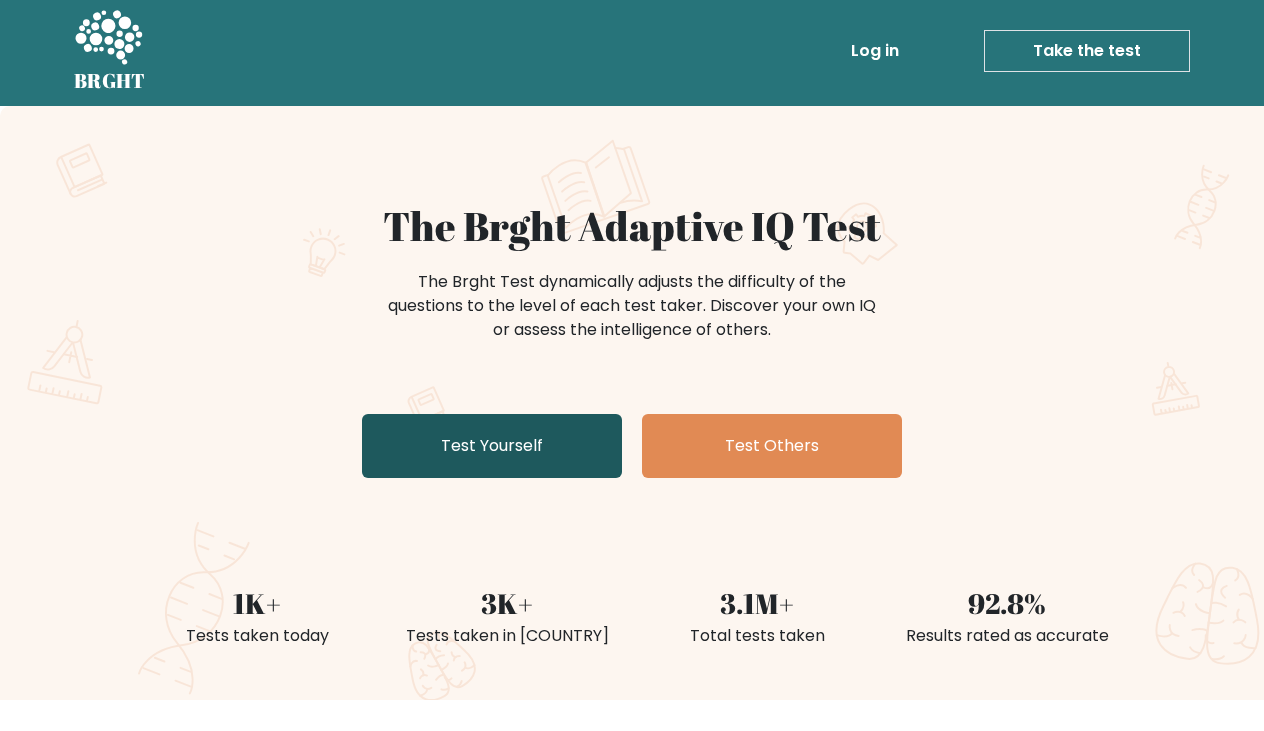 click on "Test Yourself" at bounding box center [492, 446] 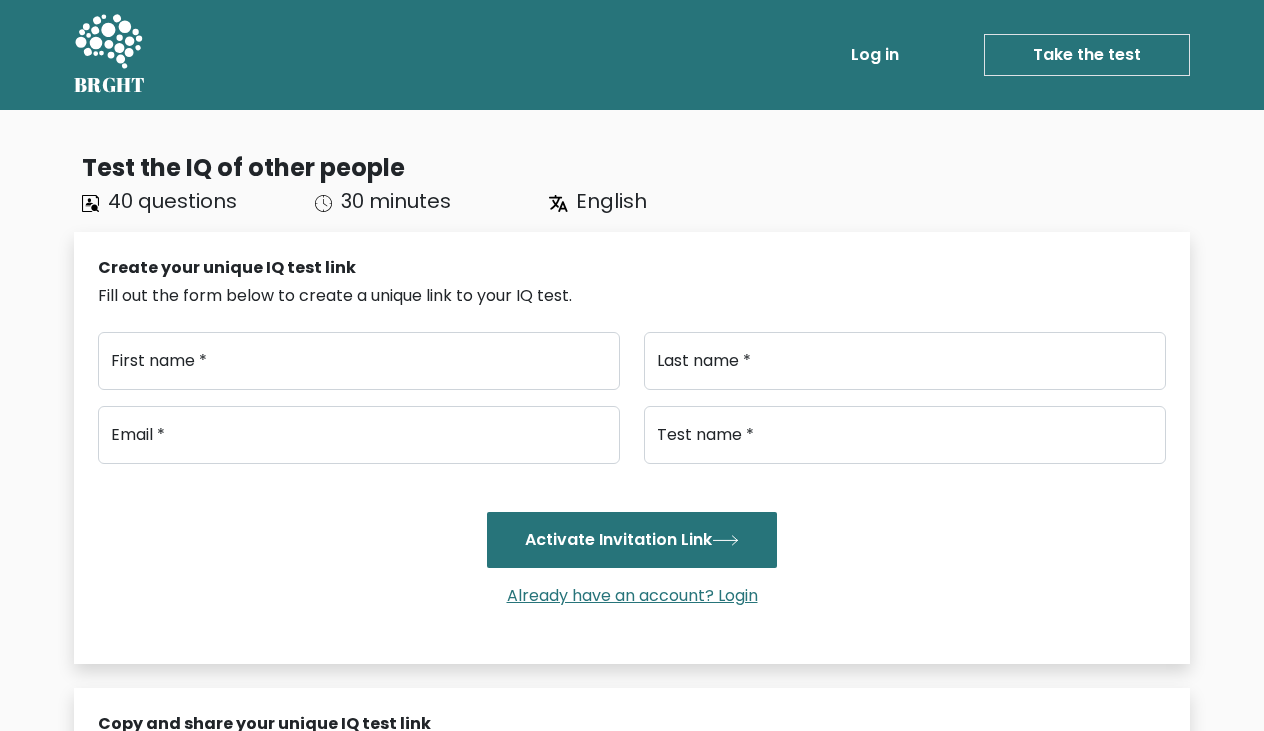 scroll, scrollTop: 0, scrollLeft: 0, axis: both 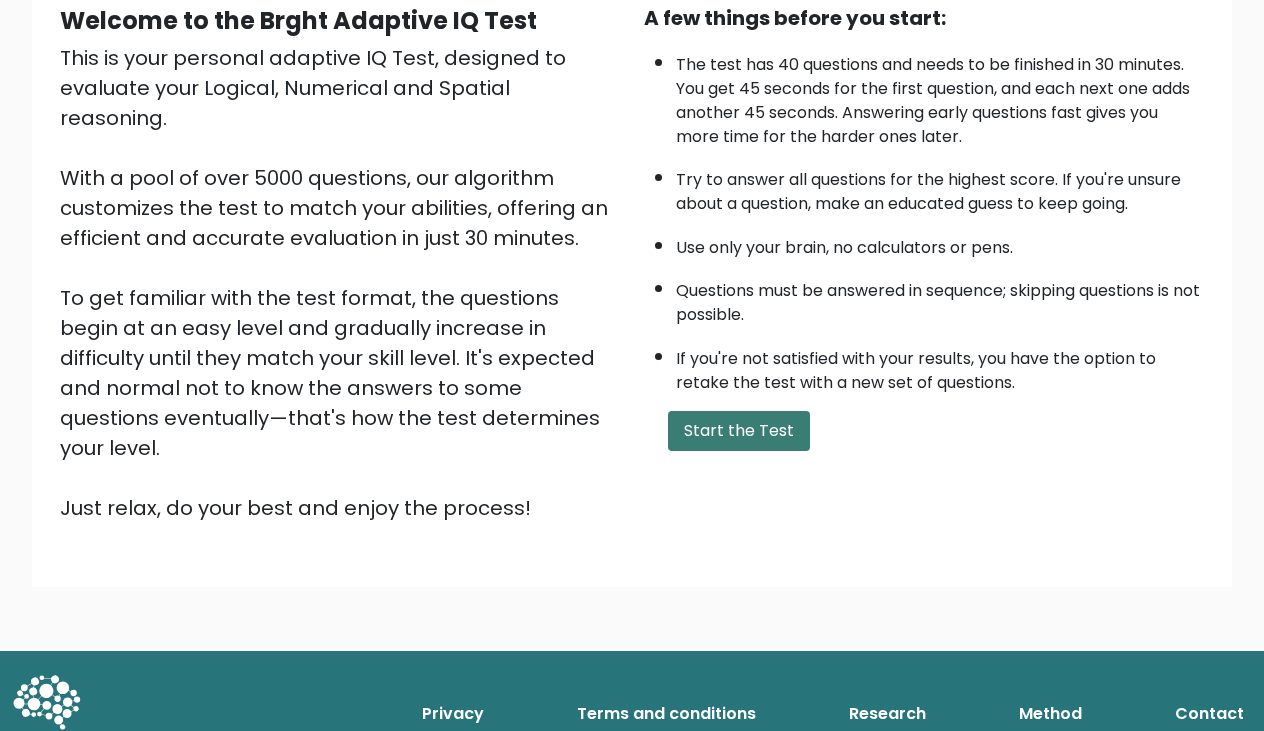 click on "Start the Test" at bounding box center (739, 431) 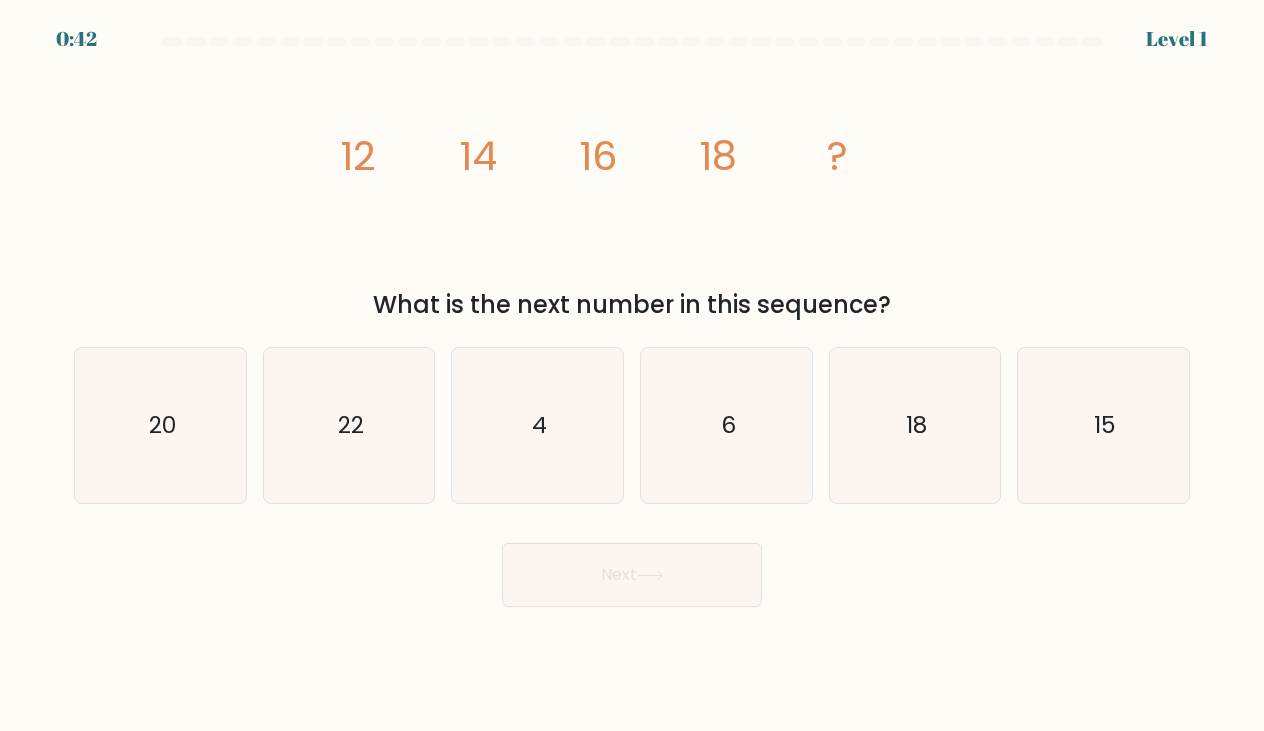 scroll, scrollTop: 0, scrollLeft: 0, axis: both 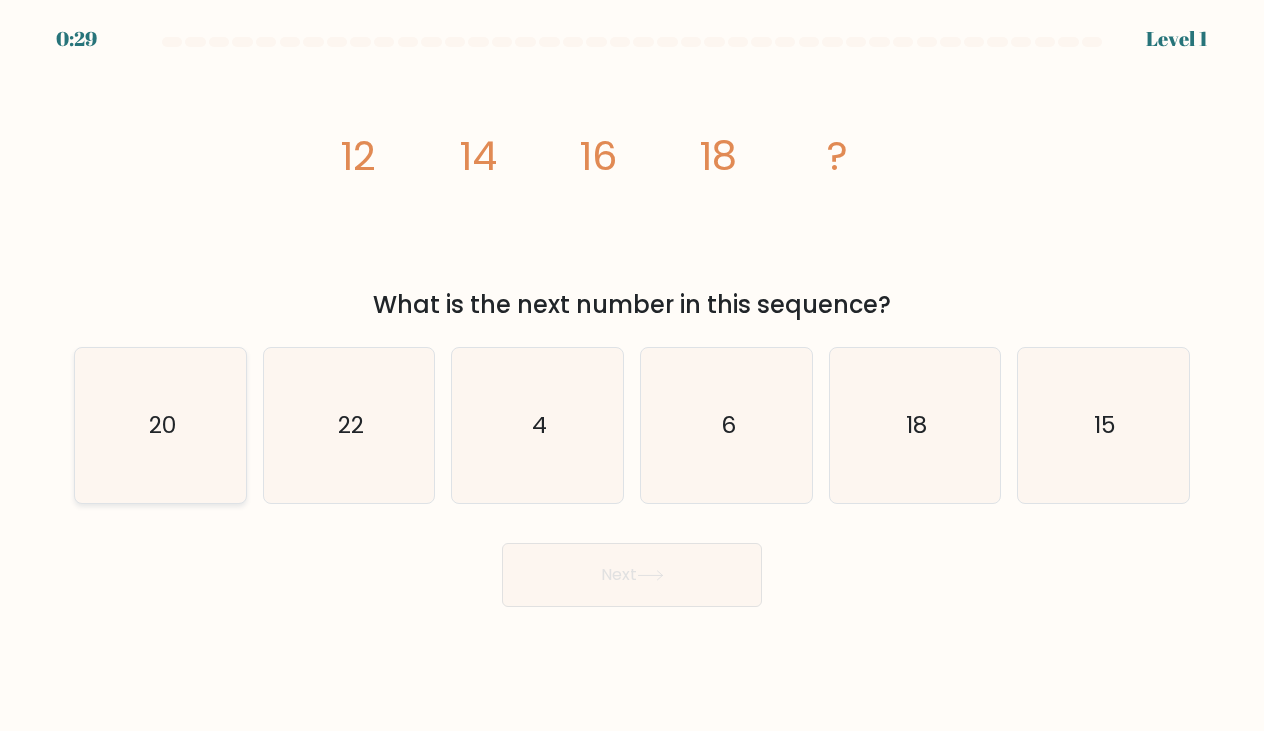 click on "20" 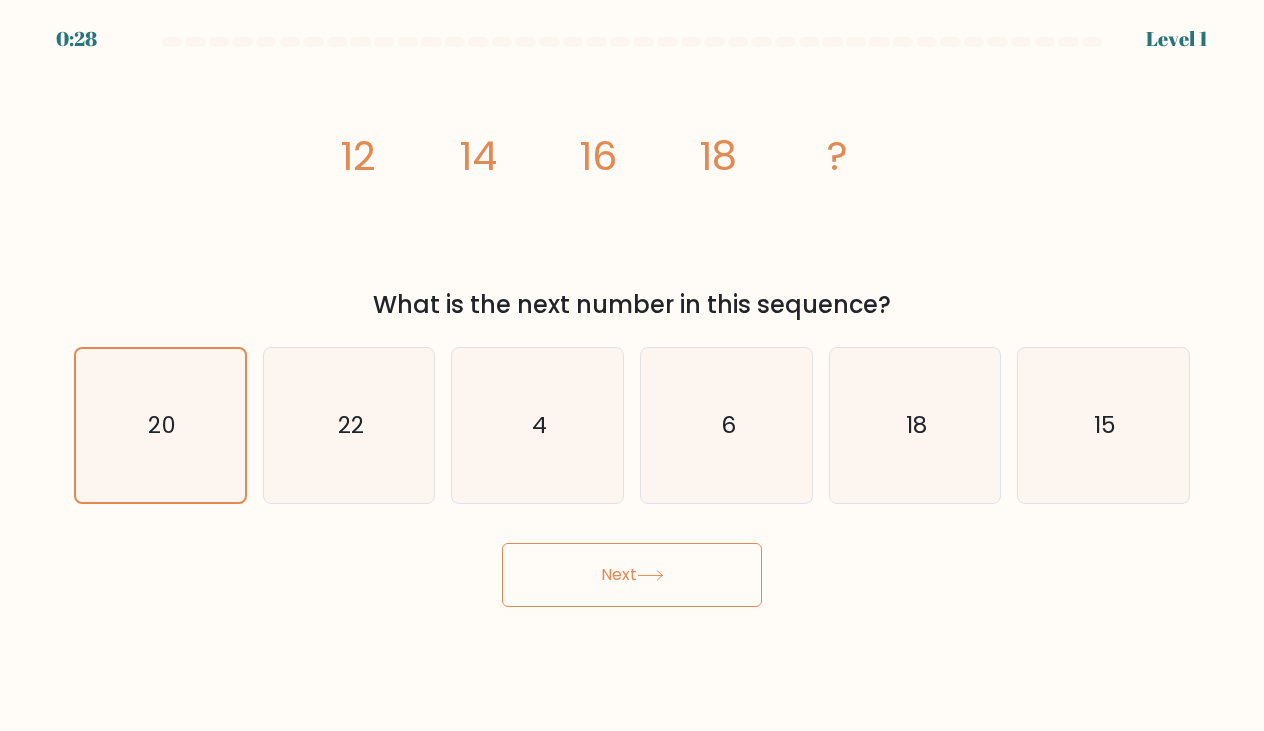 click on "Next" at bounding box center [632, 575] 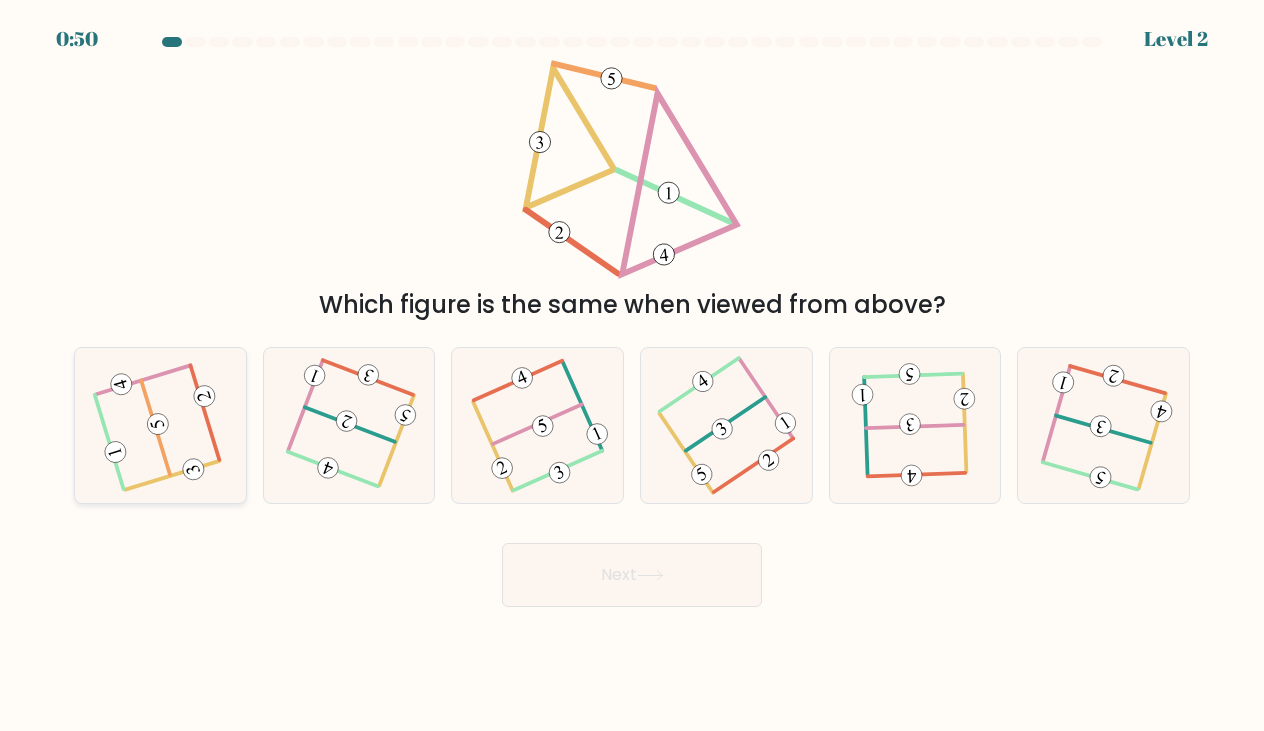 click 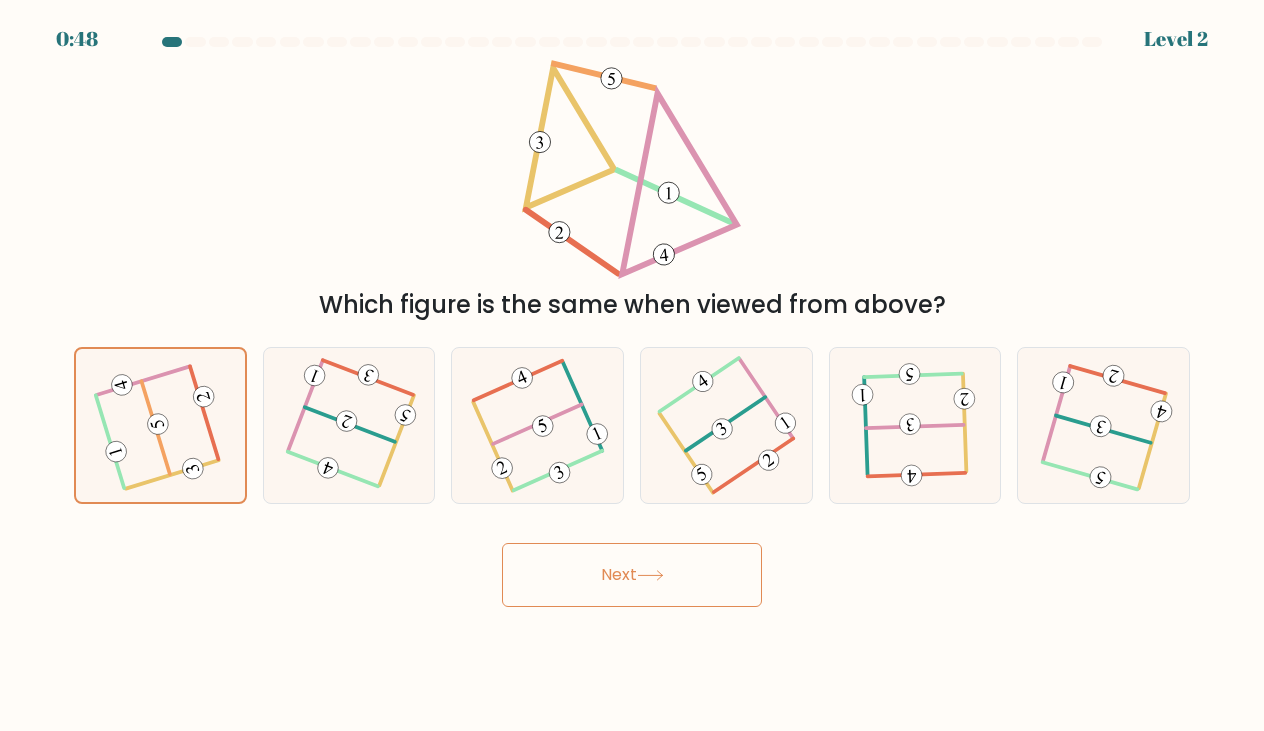 click on "Next" at bounding box center [632, 575] 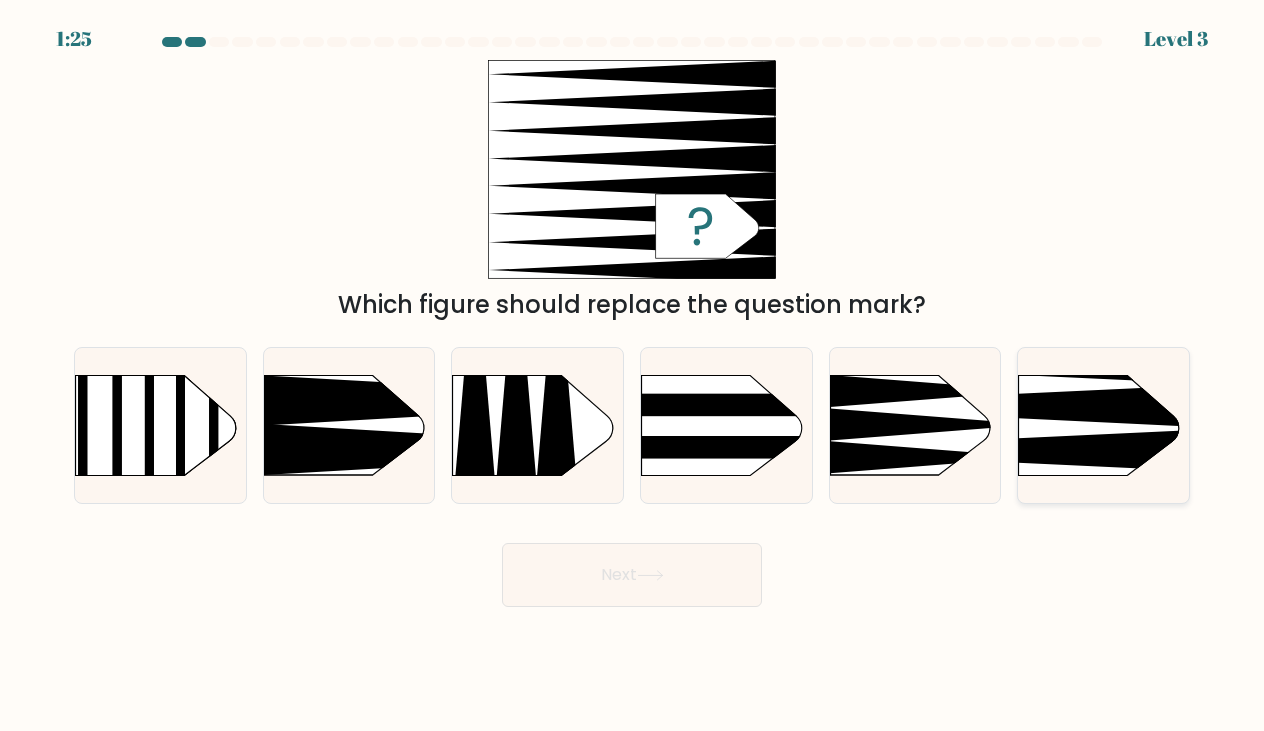 click 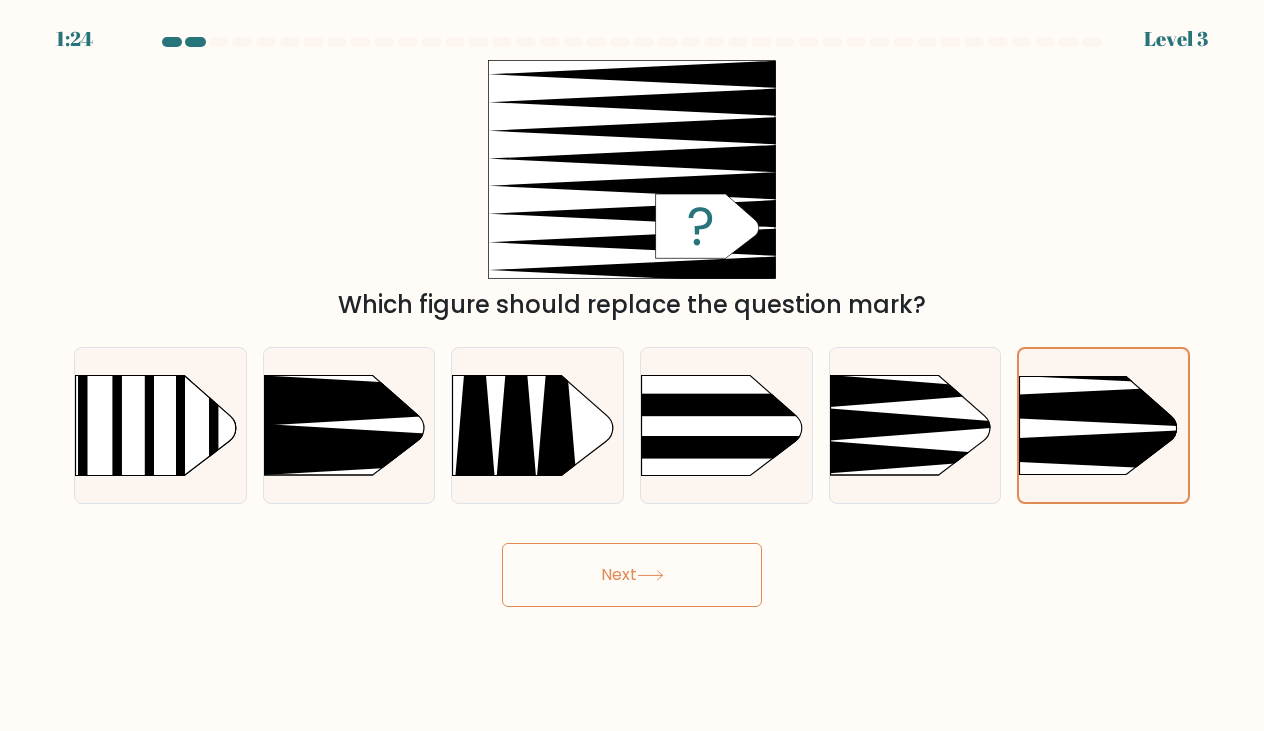 click on "Next" at bounding box center (632, 575) 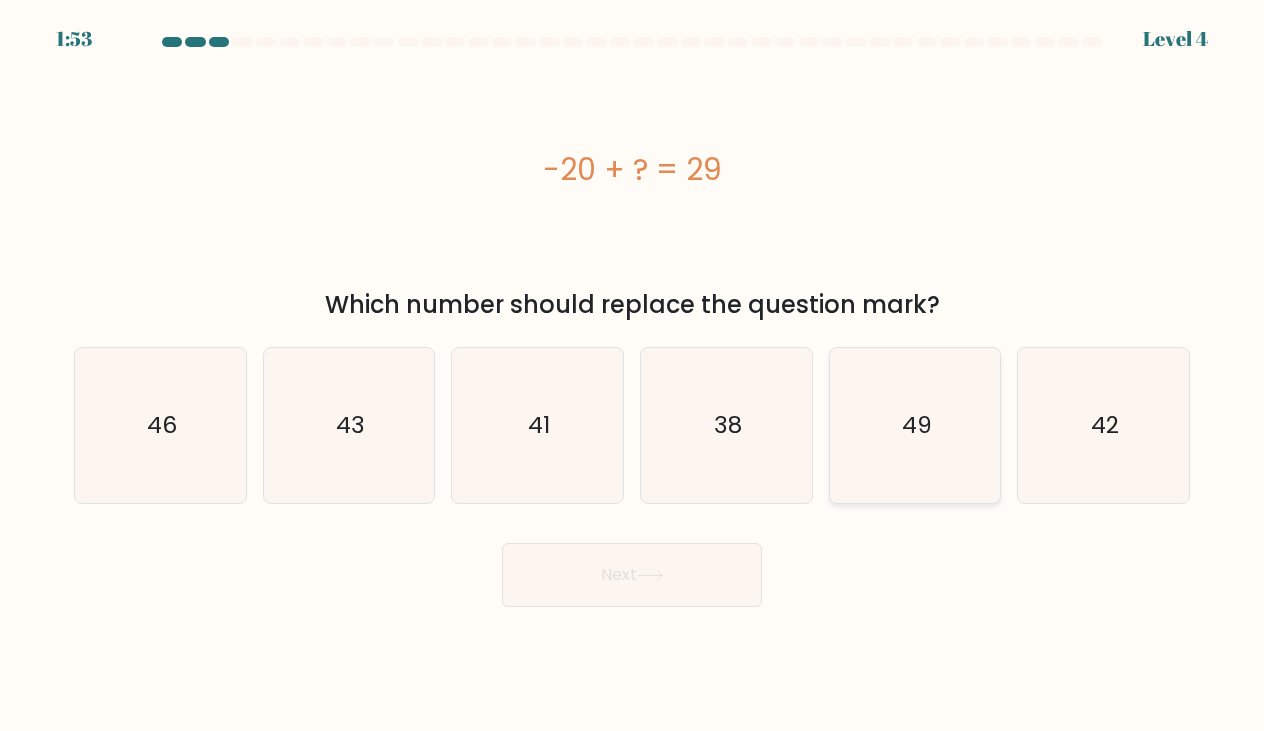 click on "49" 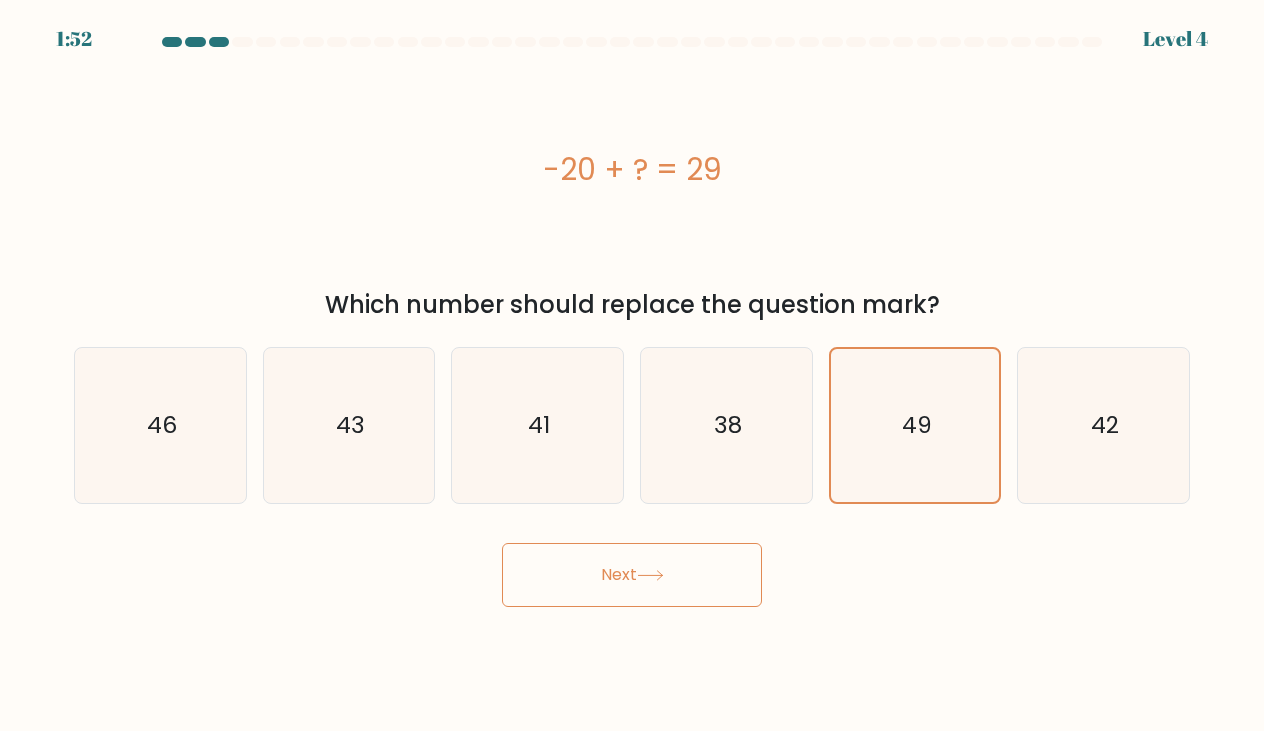 click on "Next" at bounding box center [632, 575] 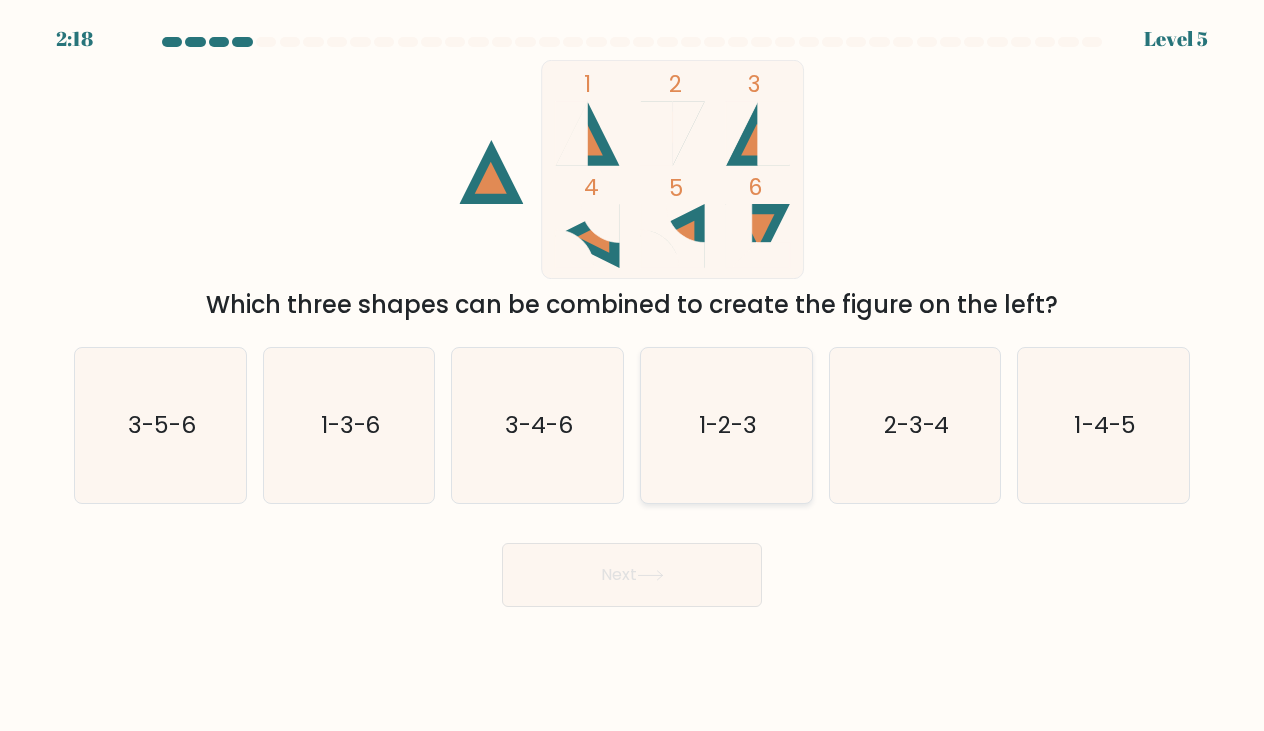 click on "1-2-3" 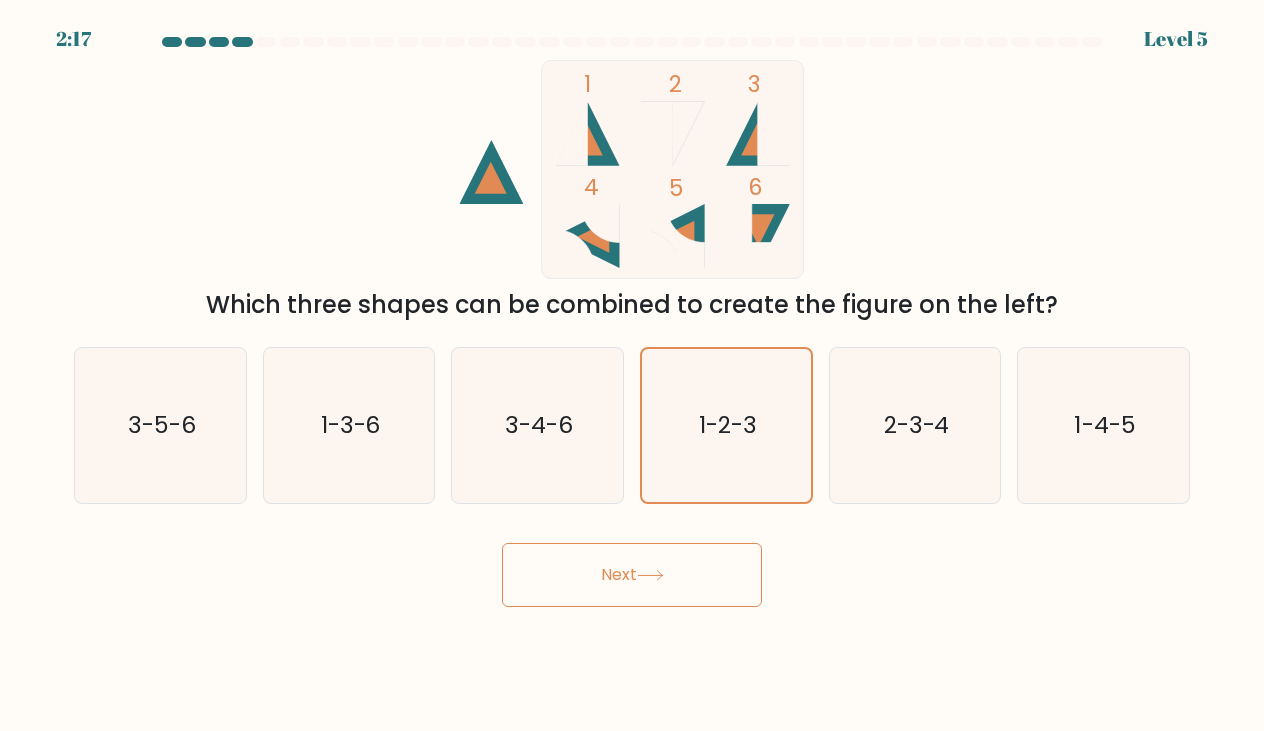 click on "Next" at bounding box center [632, 575] 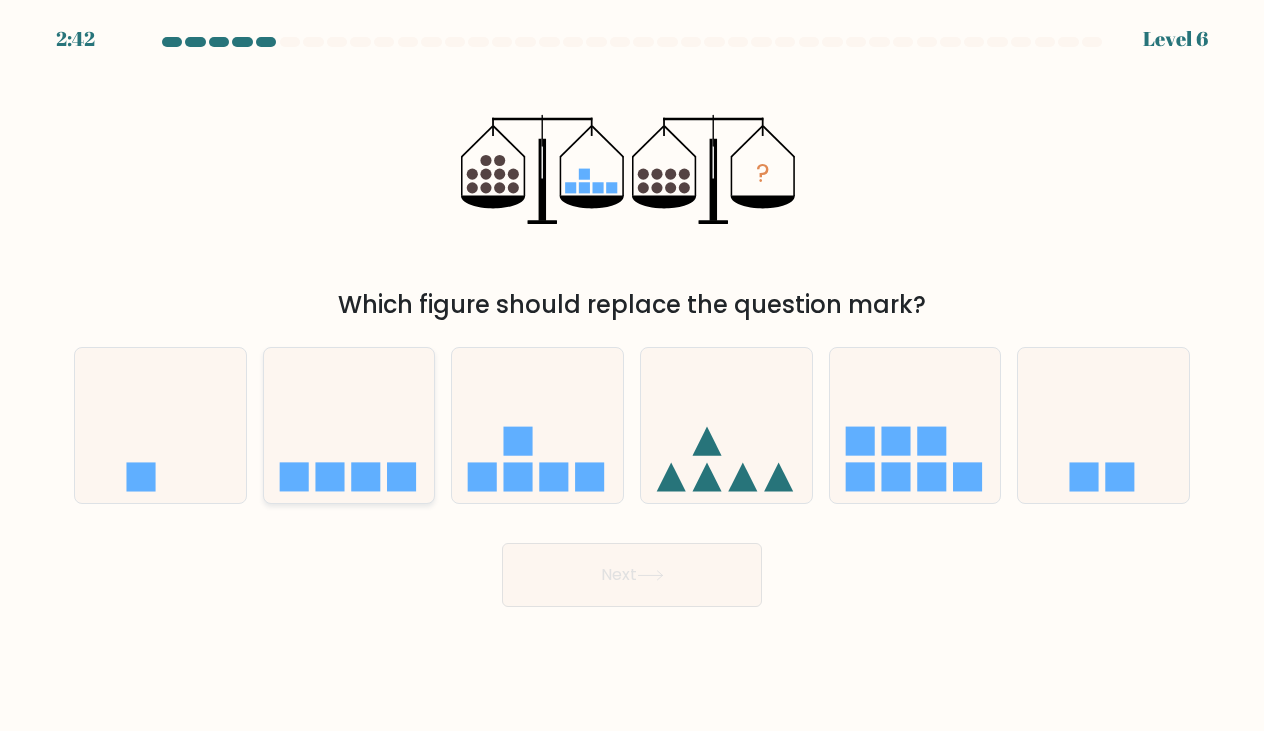 click 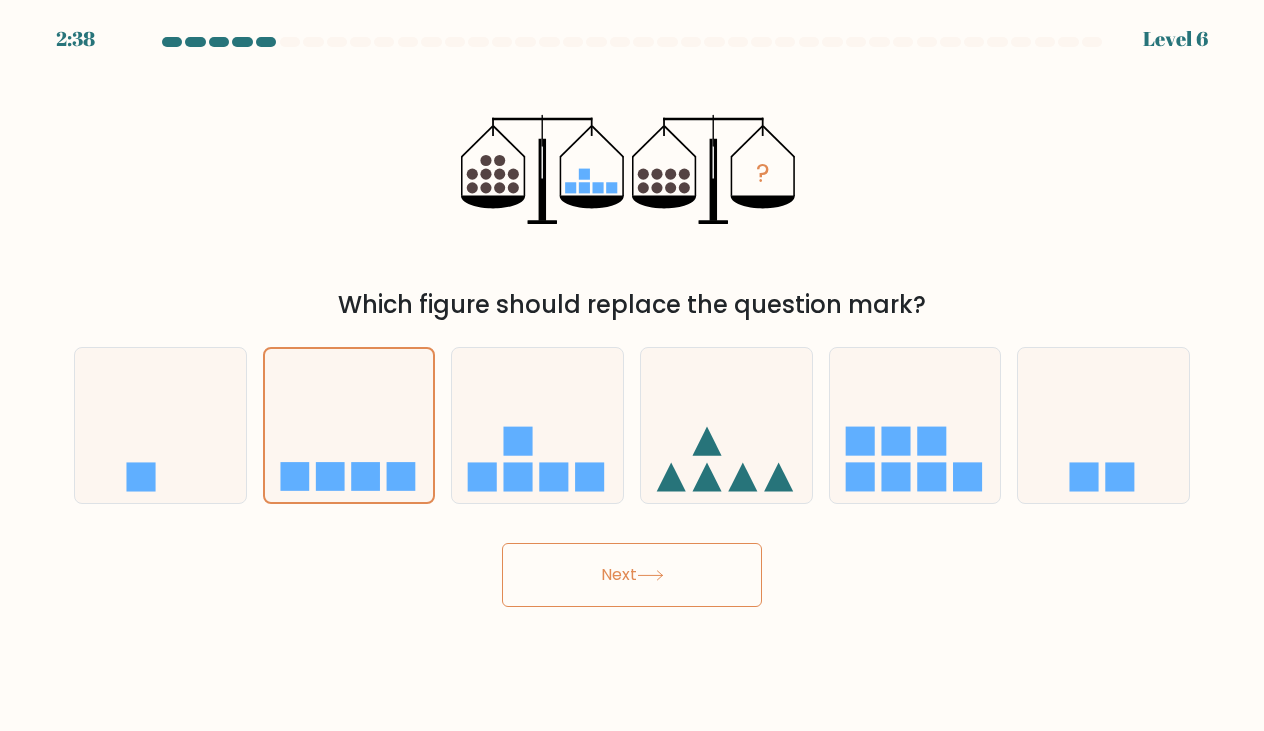 click on "Next" at bounding box center (632, 575) 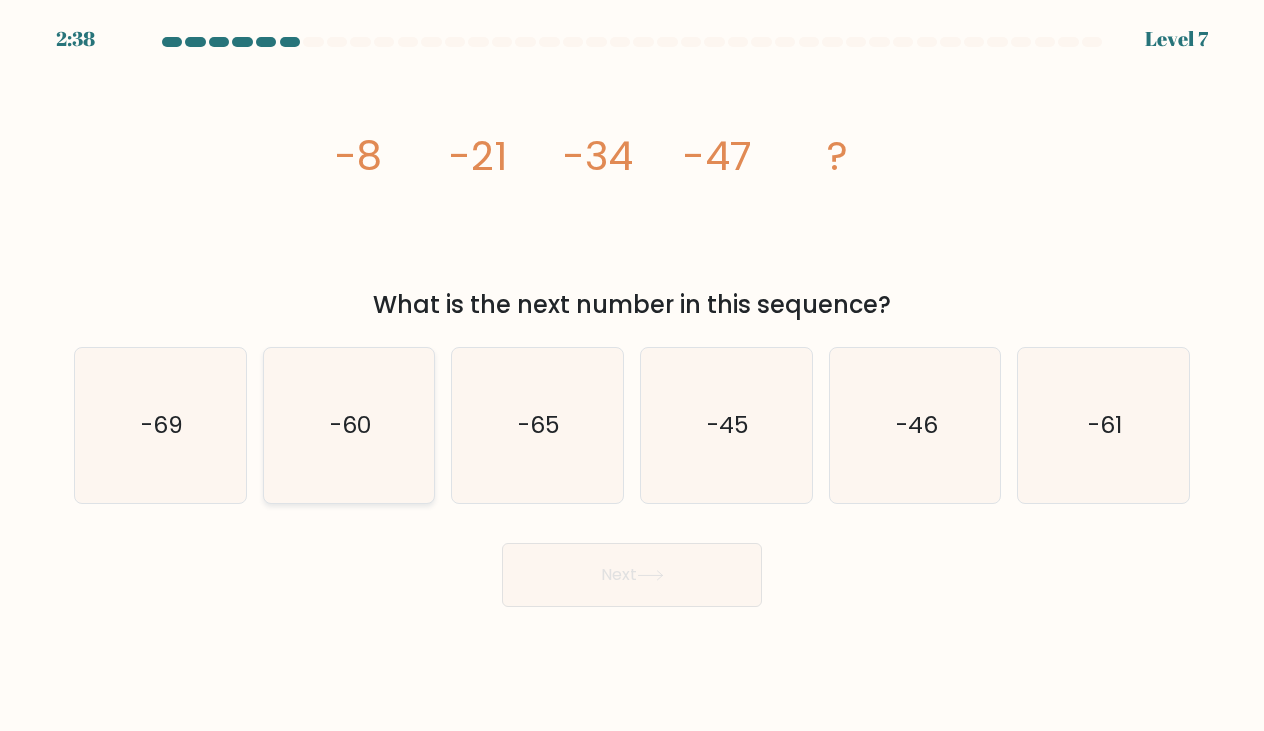 click on "-60" 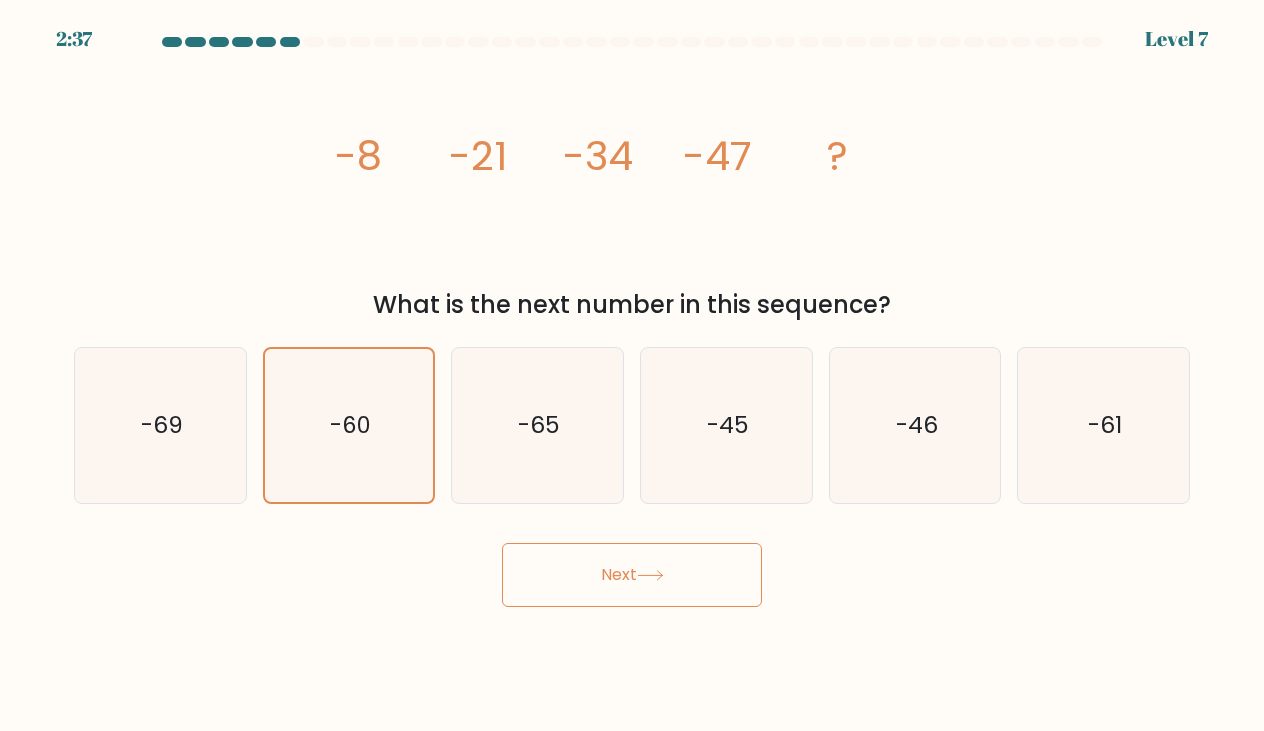 click on "Next" at bounding box center (632, 575) 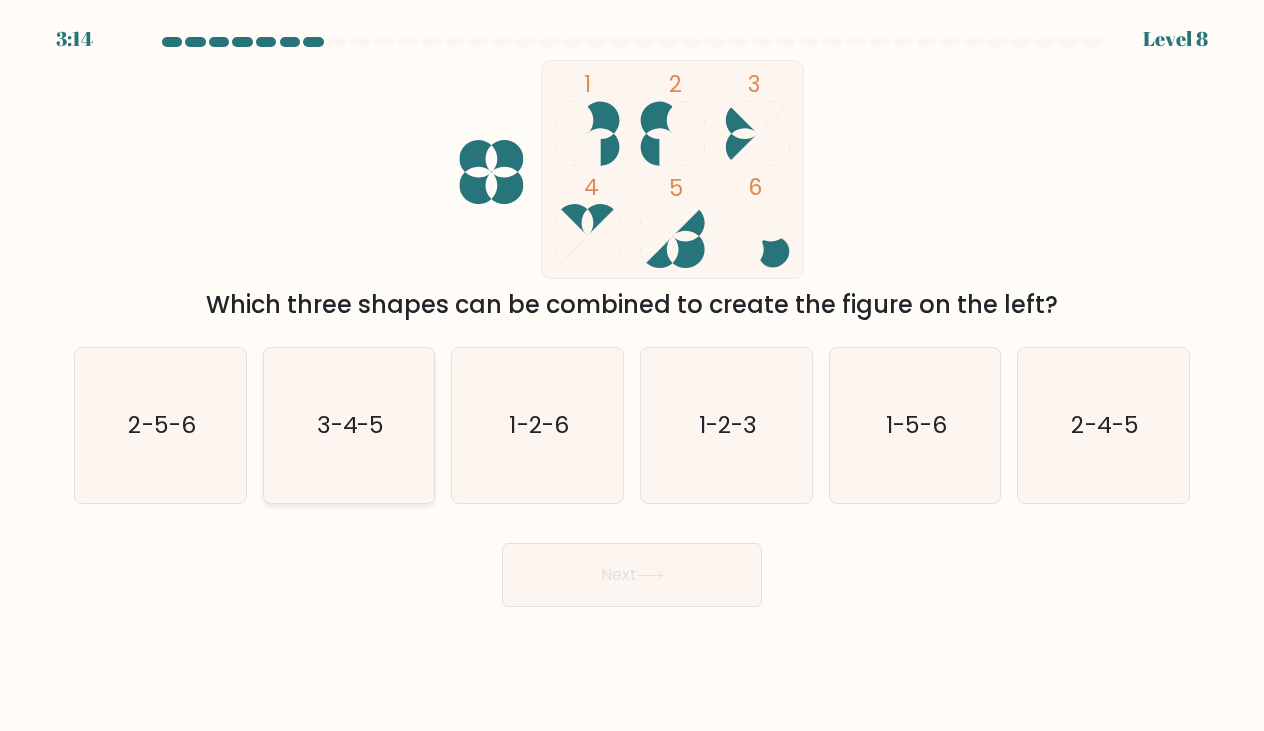 click on "3-4-5" 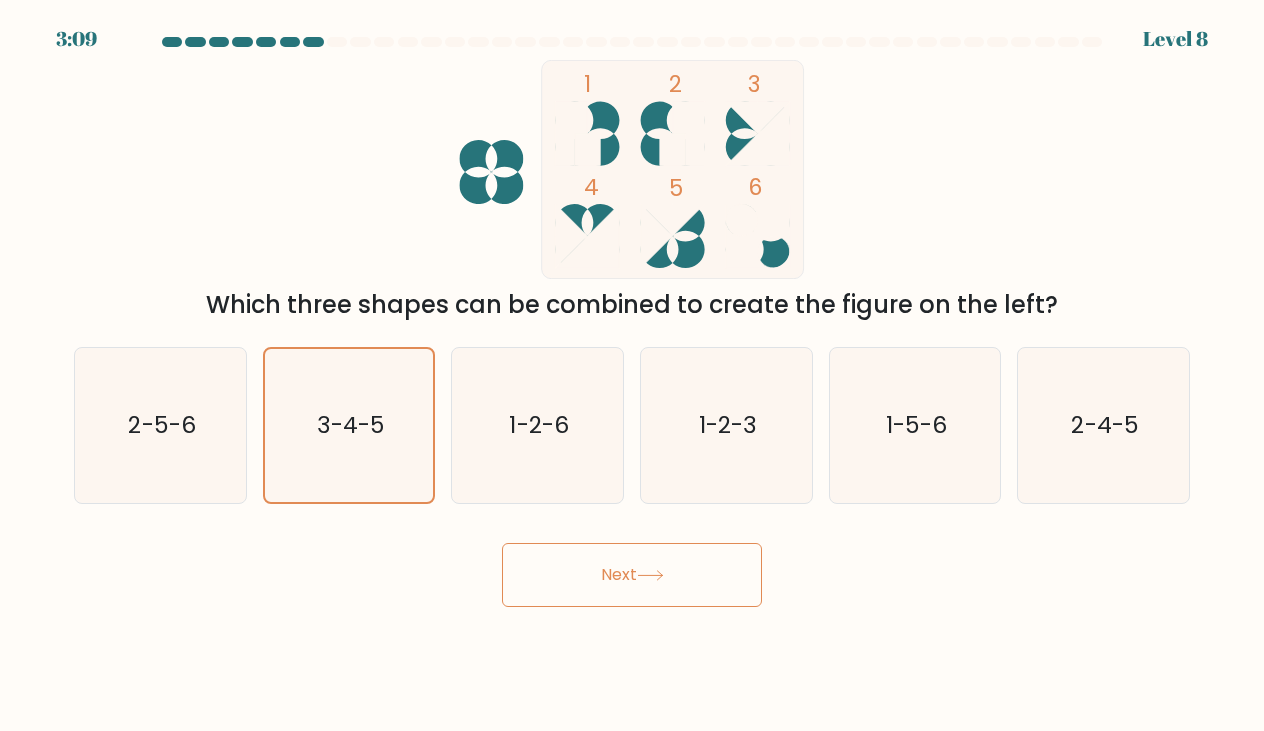 click on "Next" at bounding box center (632, 575) 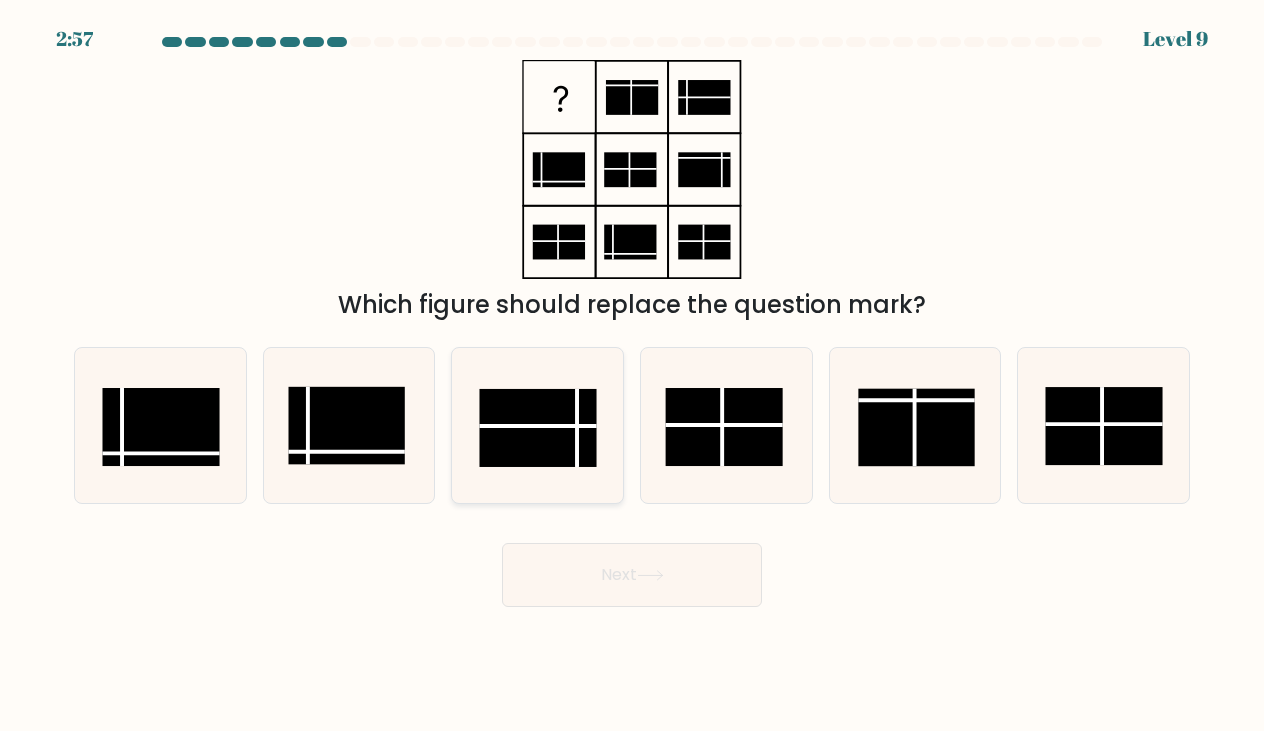 click 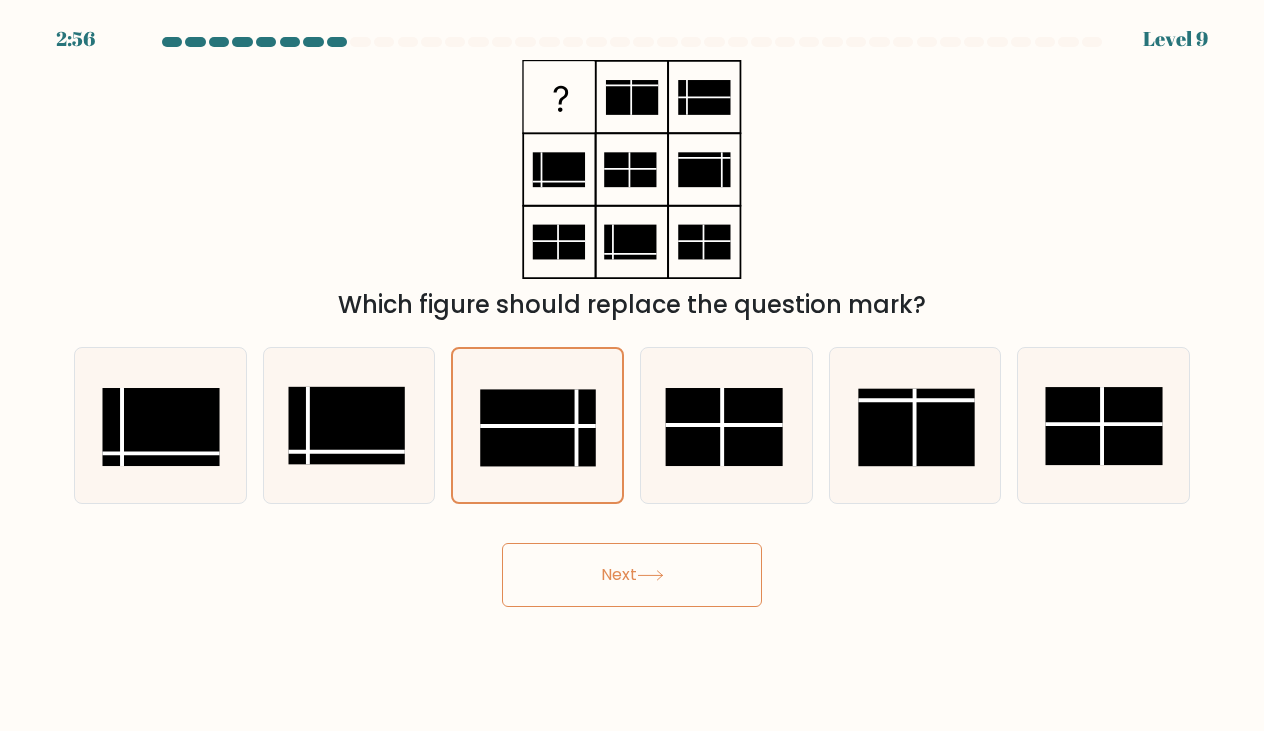 click on "Next" at bounding box center (632, 575) 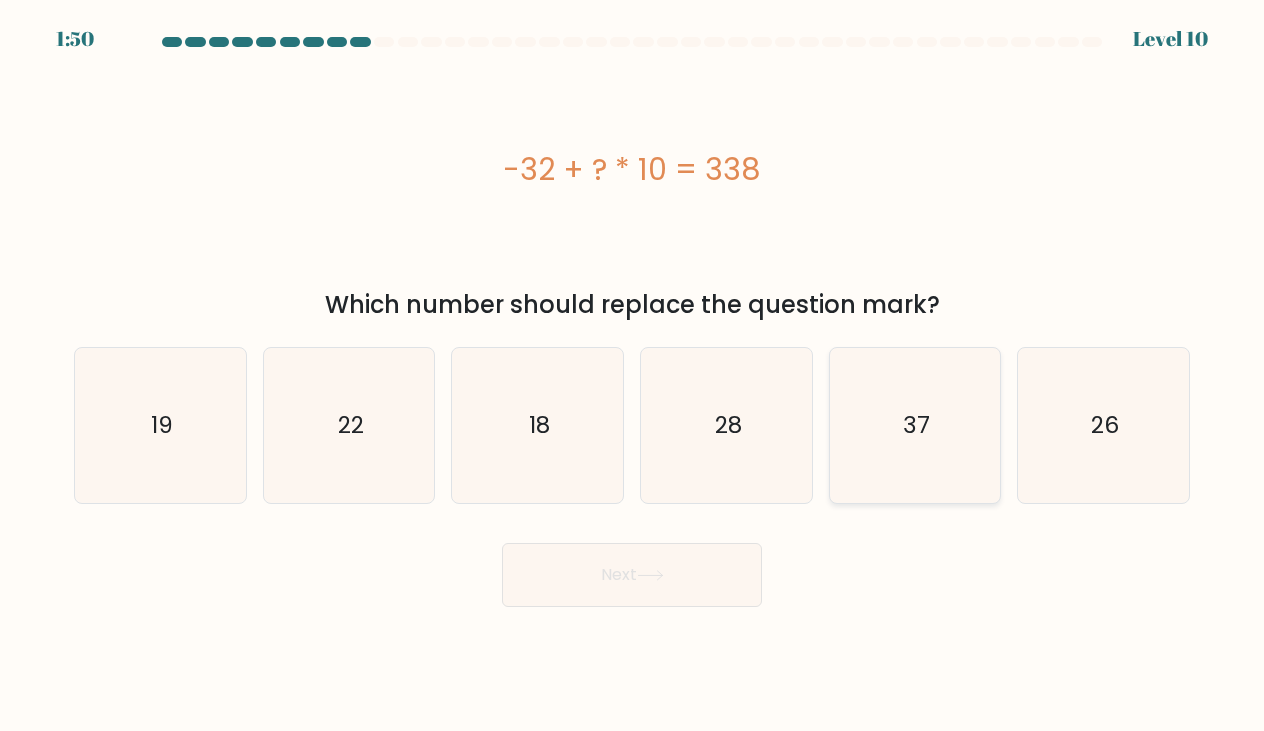 click on "37" 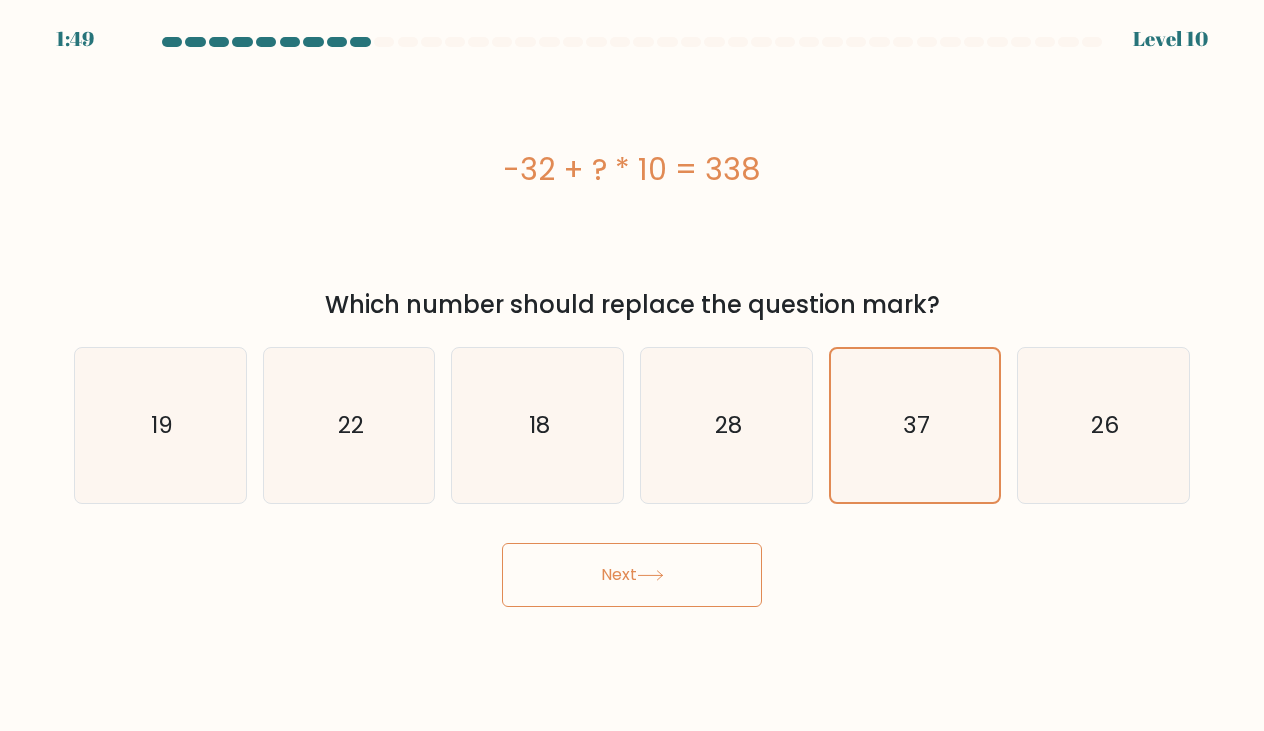 click on "Next" at bounding box center (632, 575) 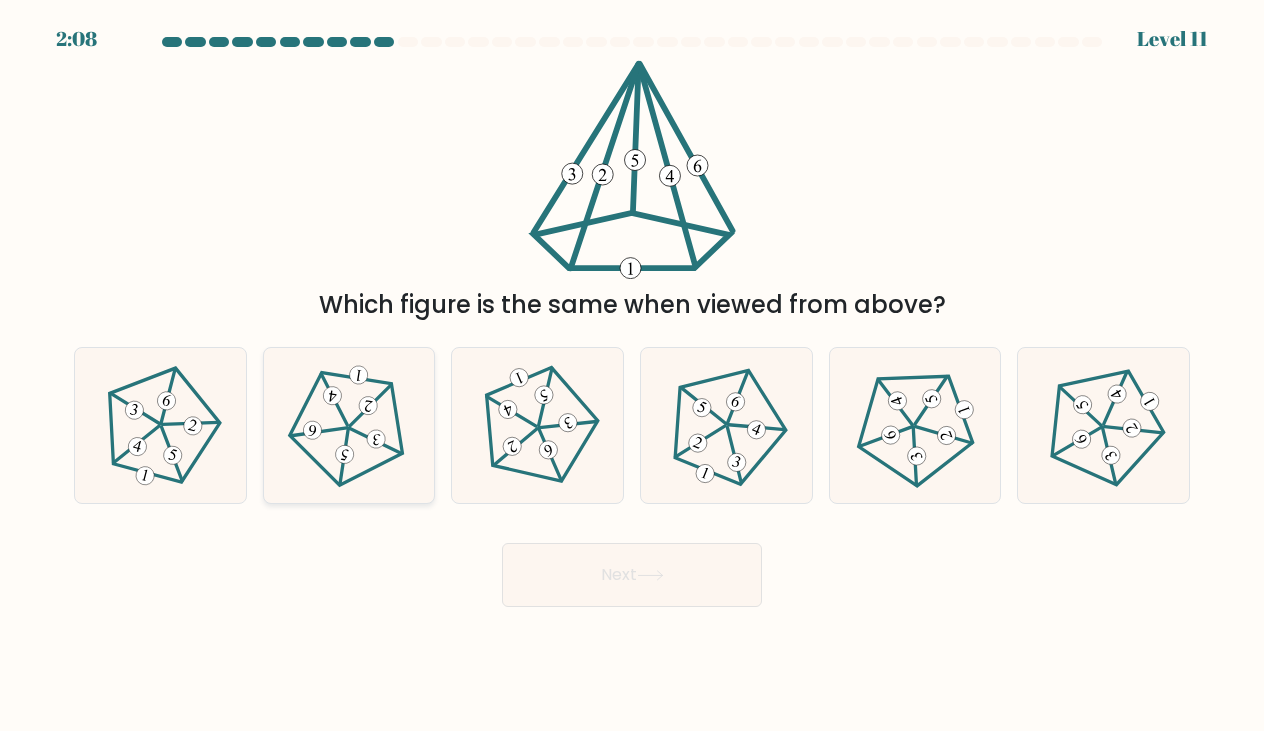 click 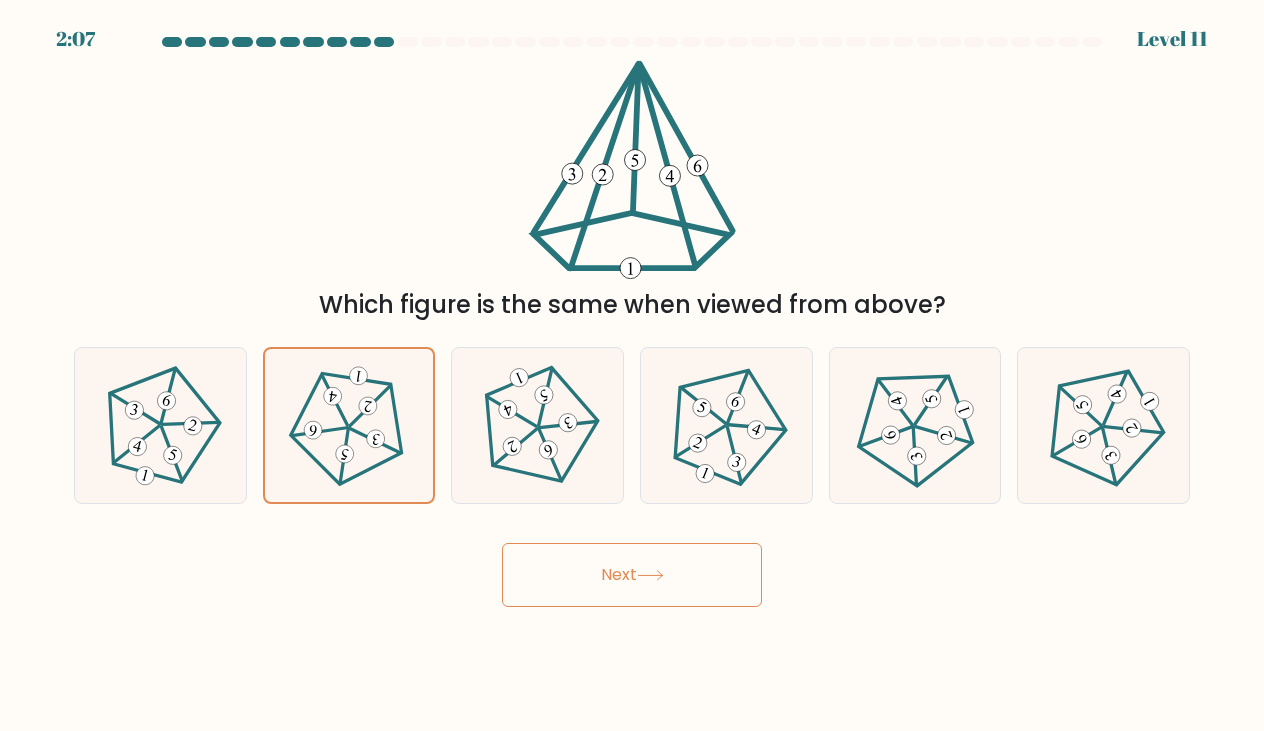 click on "Next" at bounding box center (632, 575) 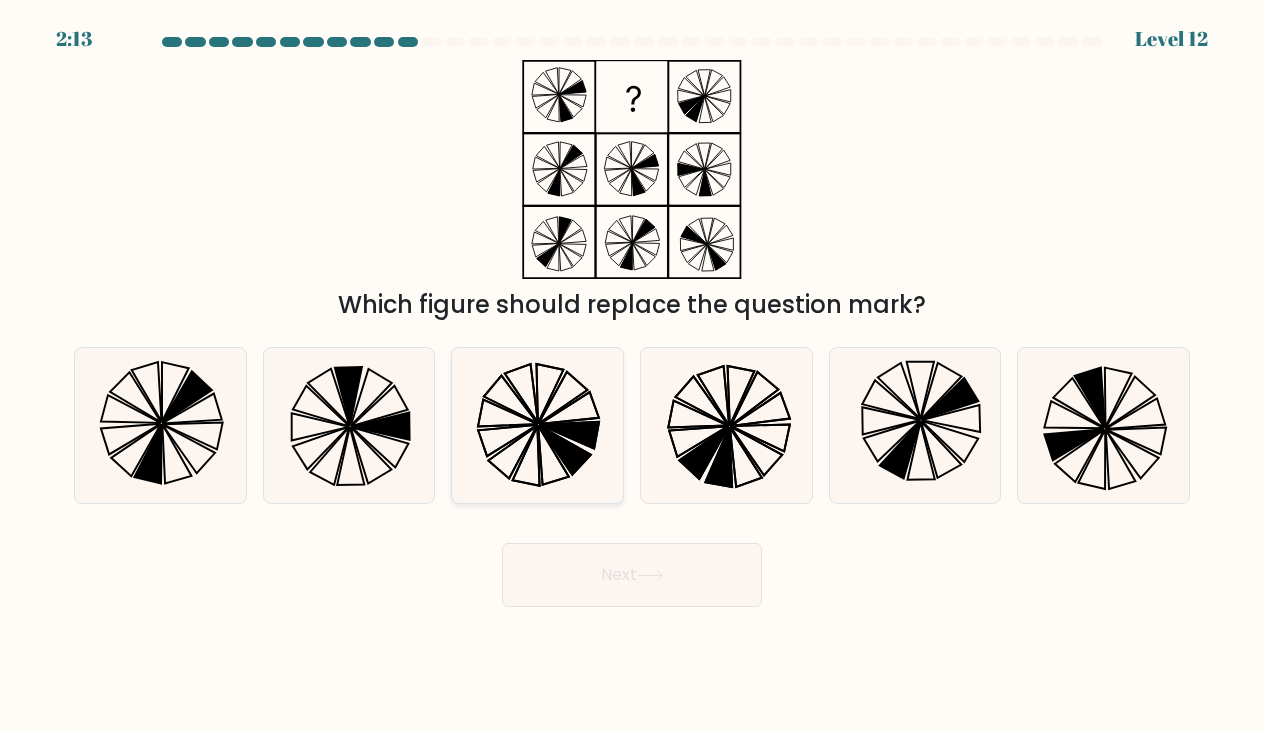 click 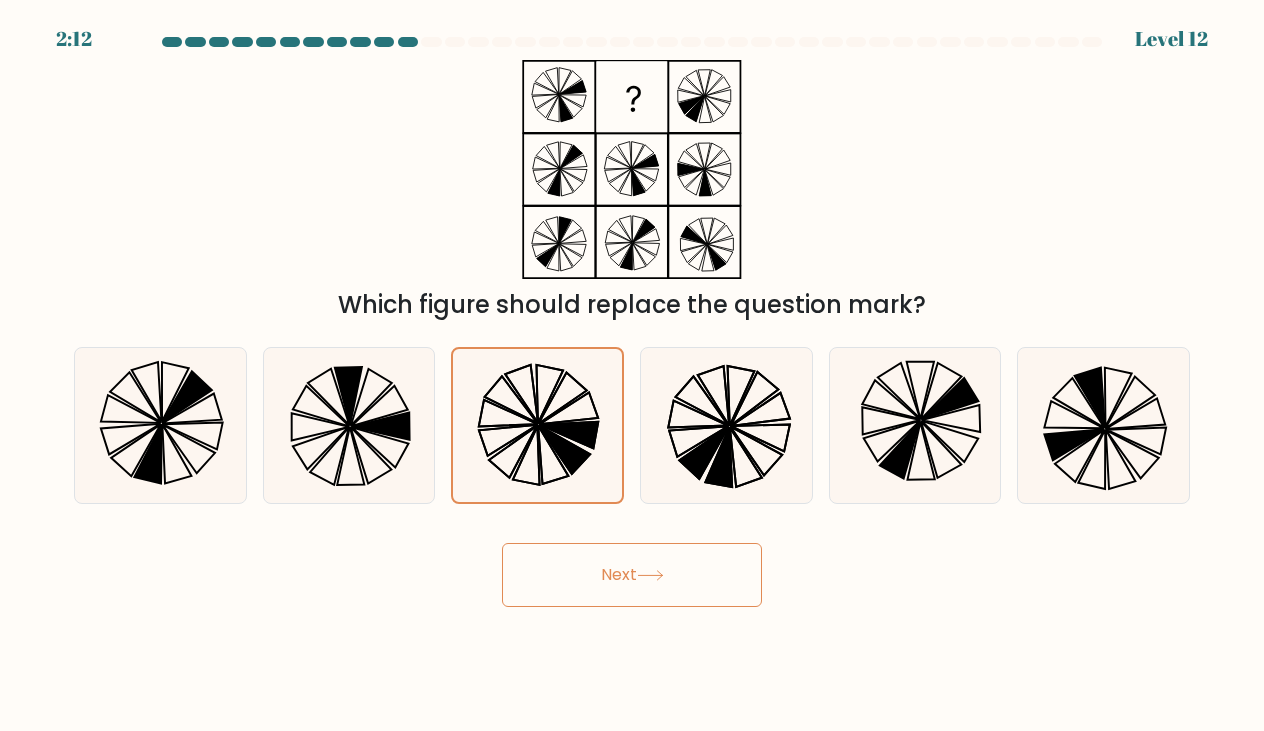 click on "Next" at bounding box center [632, 575] 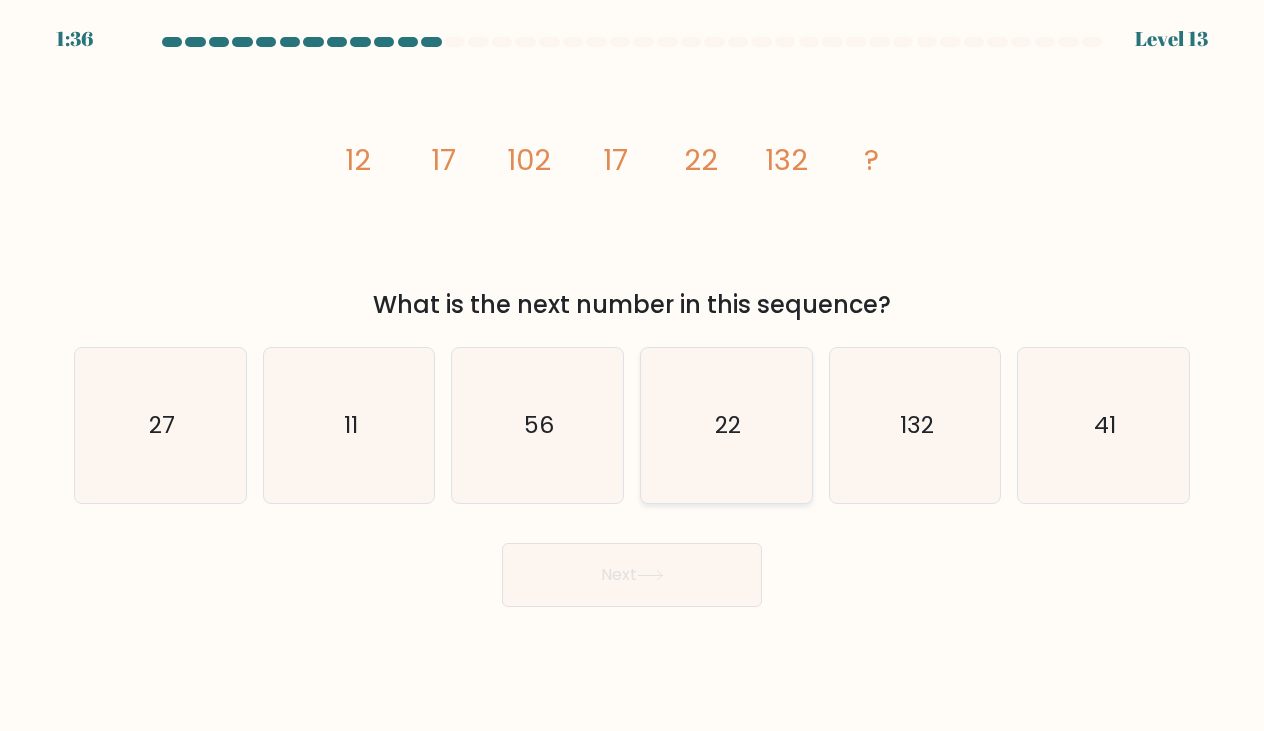click on "22" 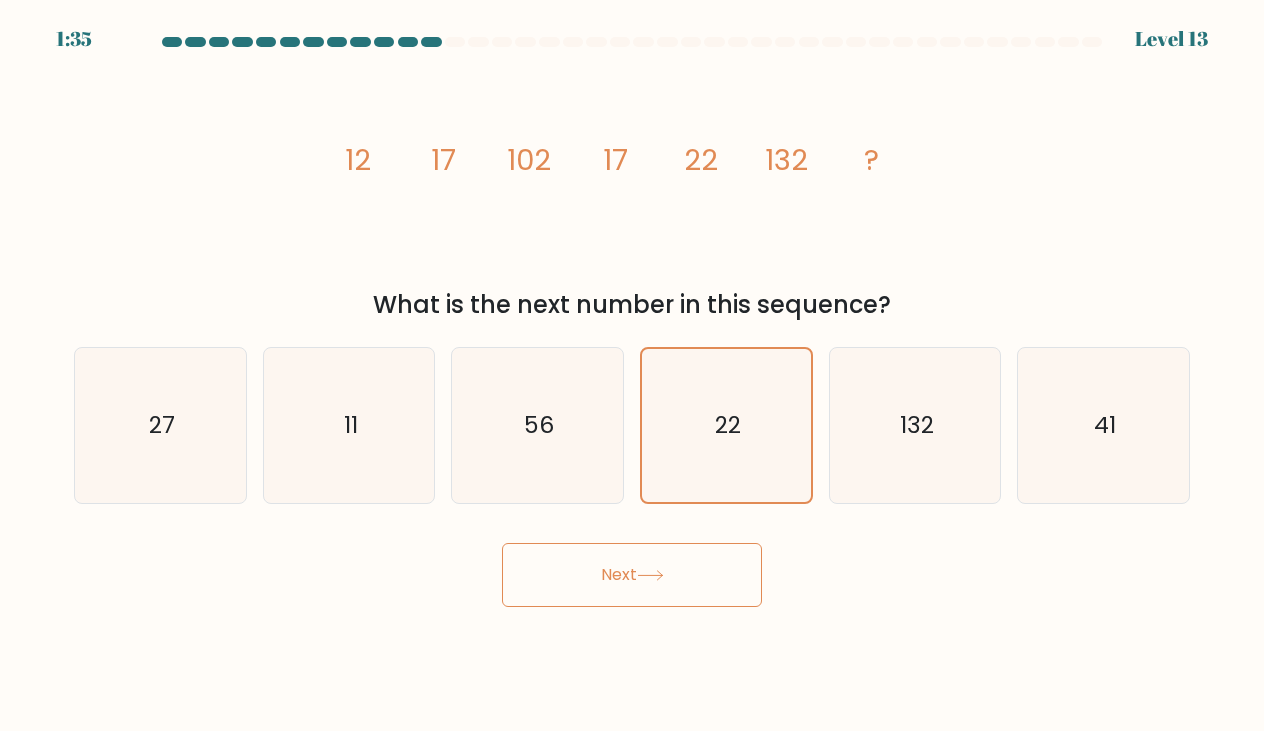 click on "Next" at bounding box center [632, 575] 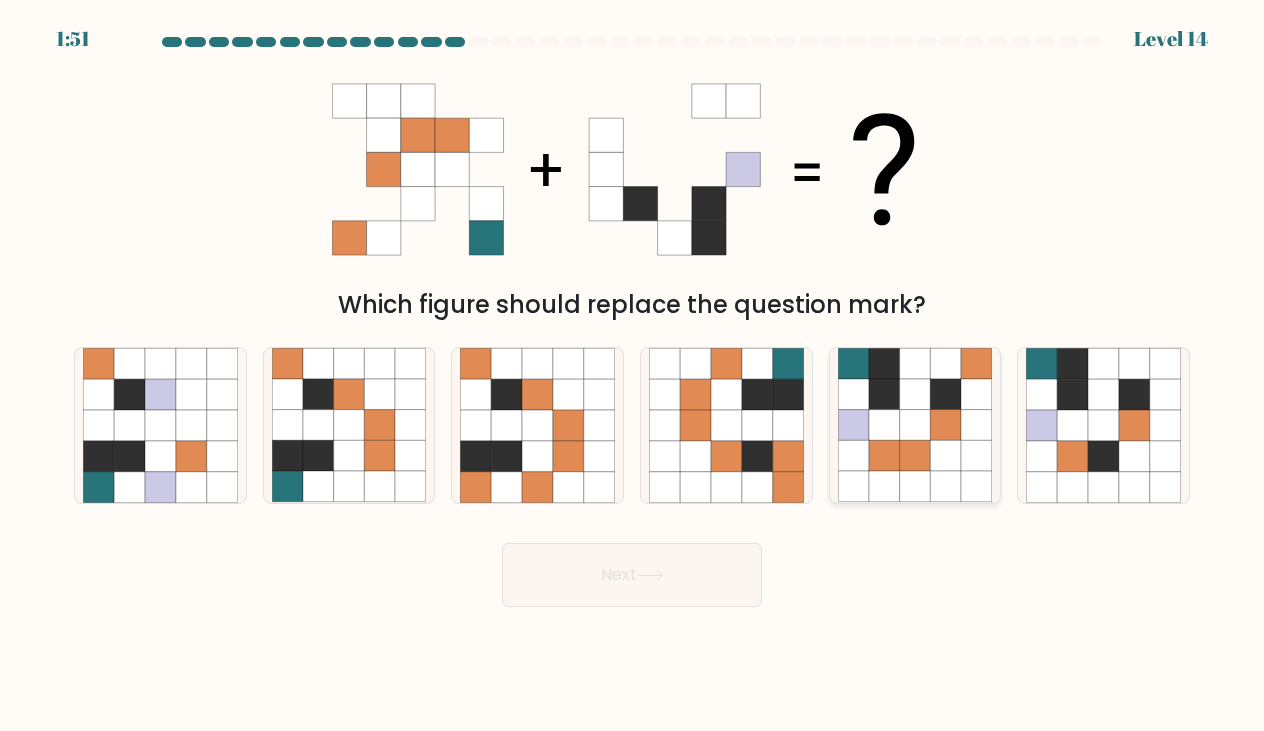click 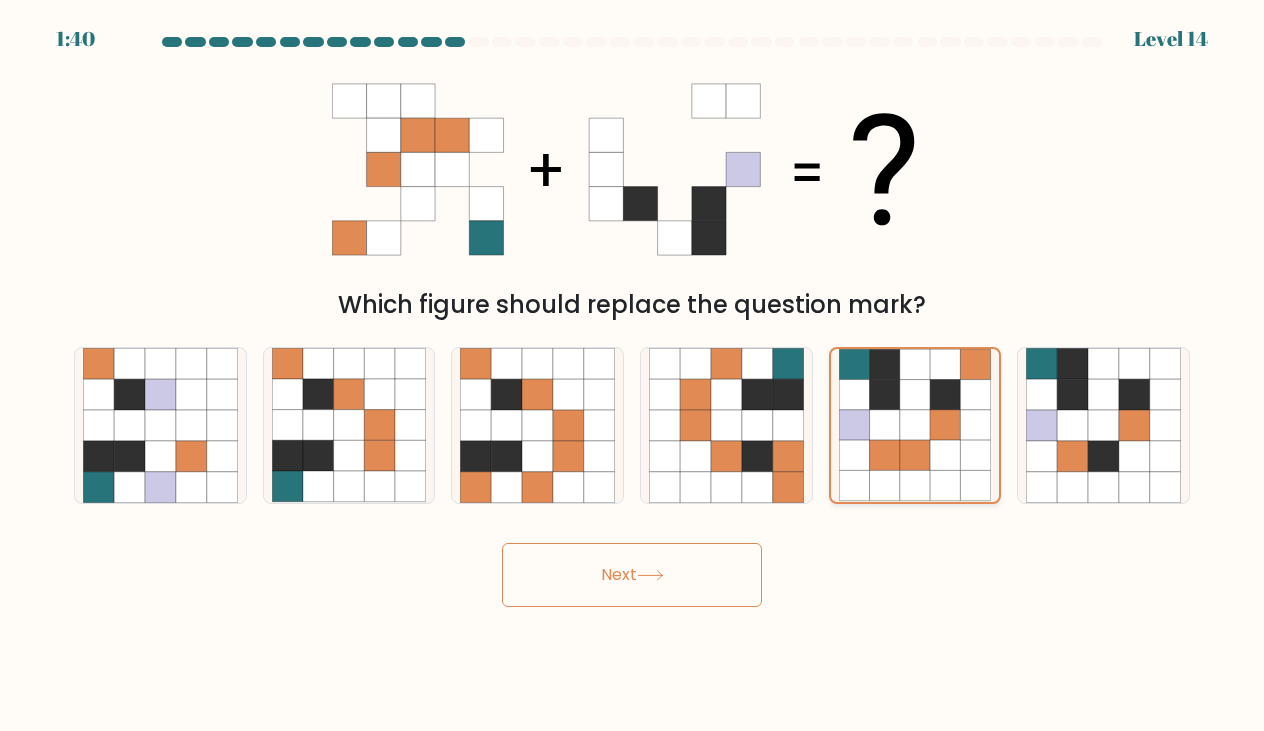 click 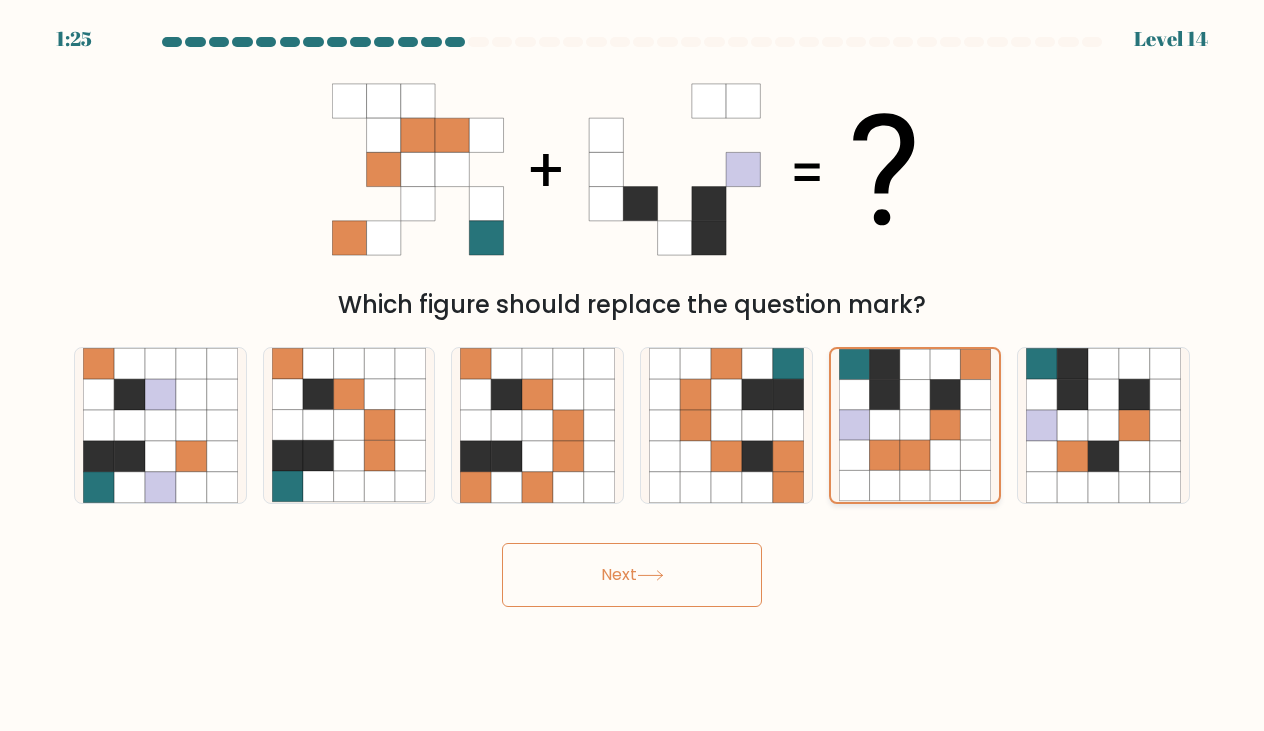 click 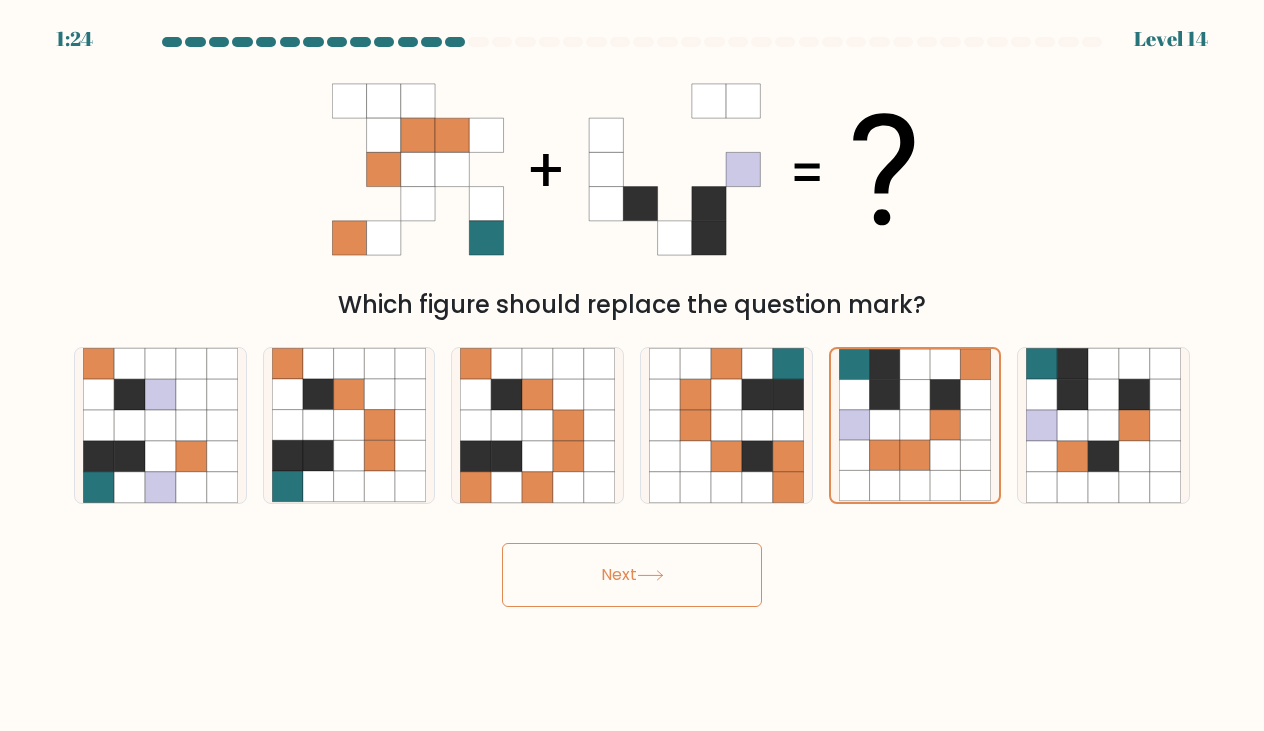 click on "Next" at bounding box center (632, 575) 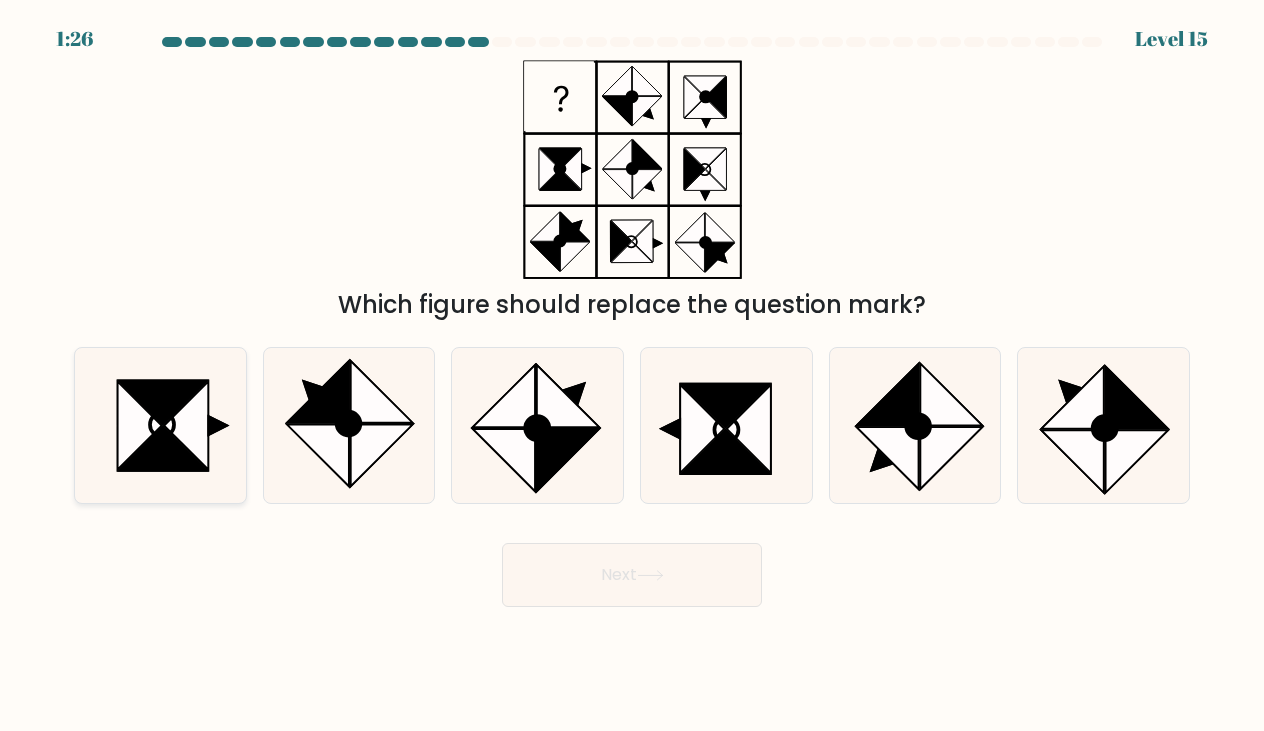 click 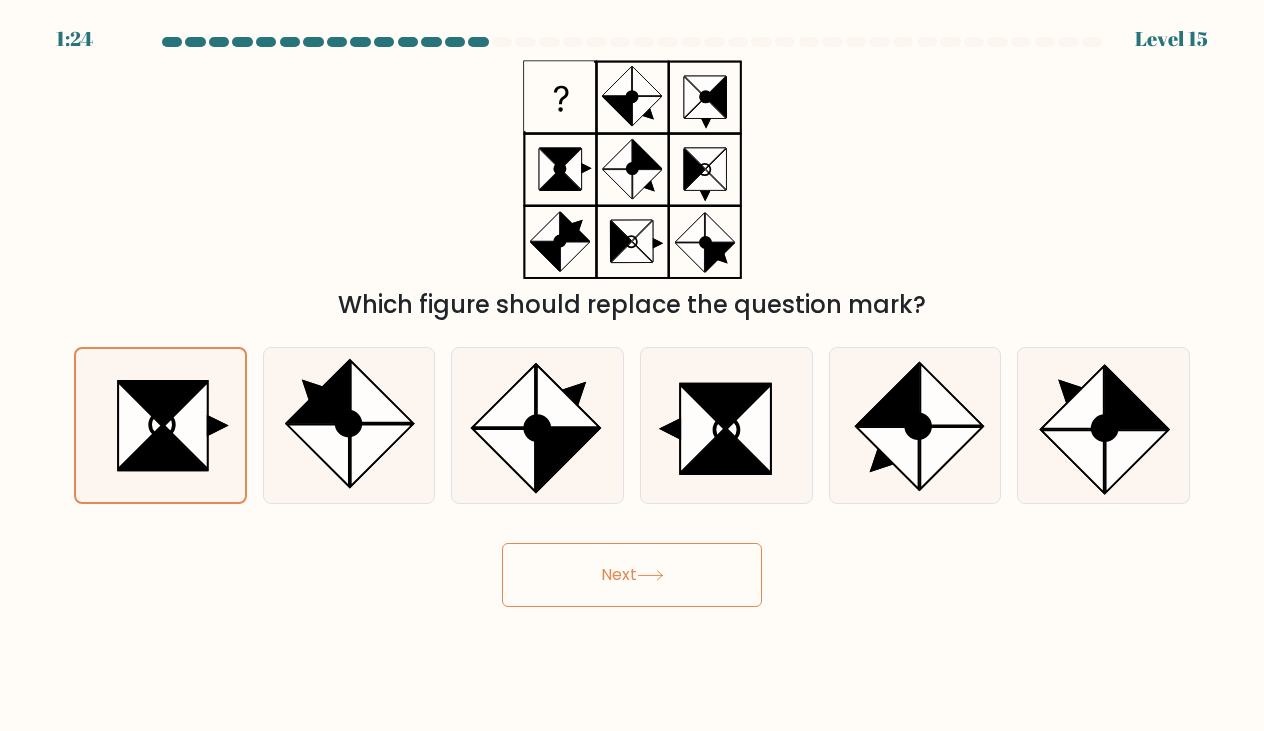 click on "Next" at bounding box center [632, 575] 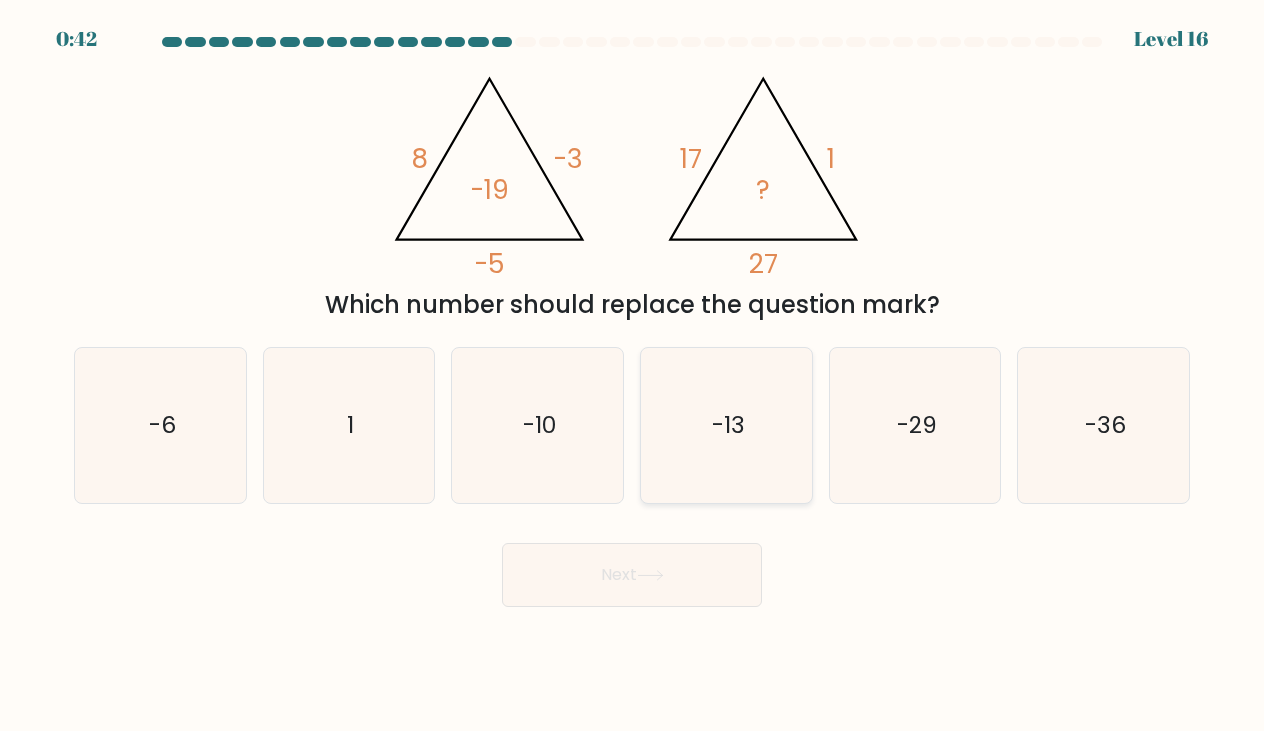 click on "-13" 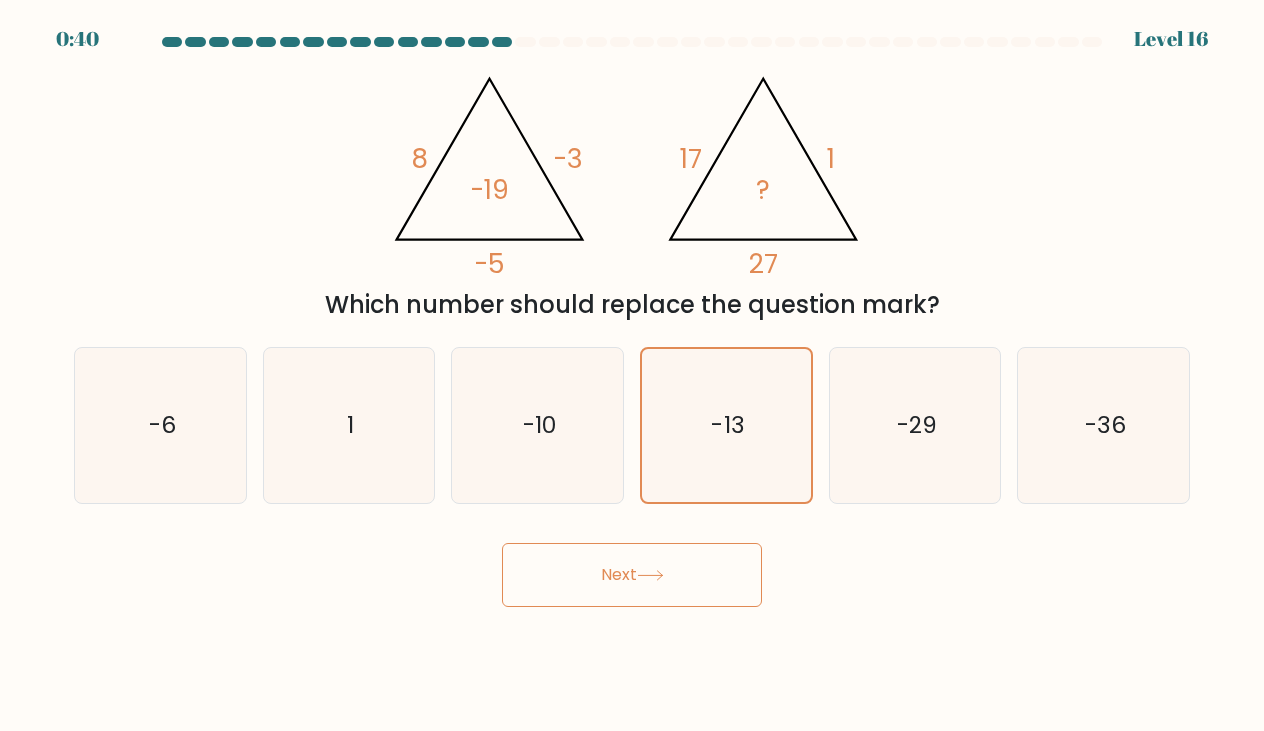 click on "Next" at bounding box center (632, 575) 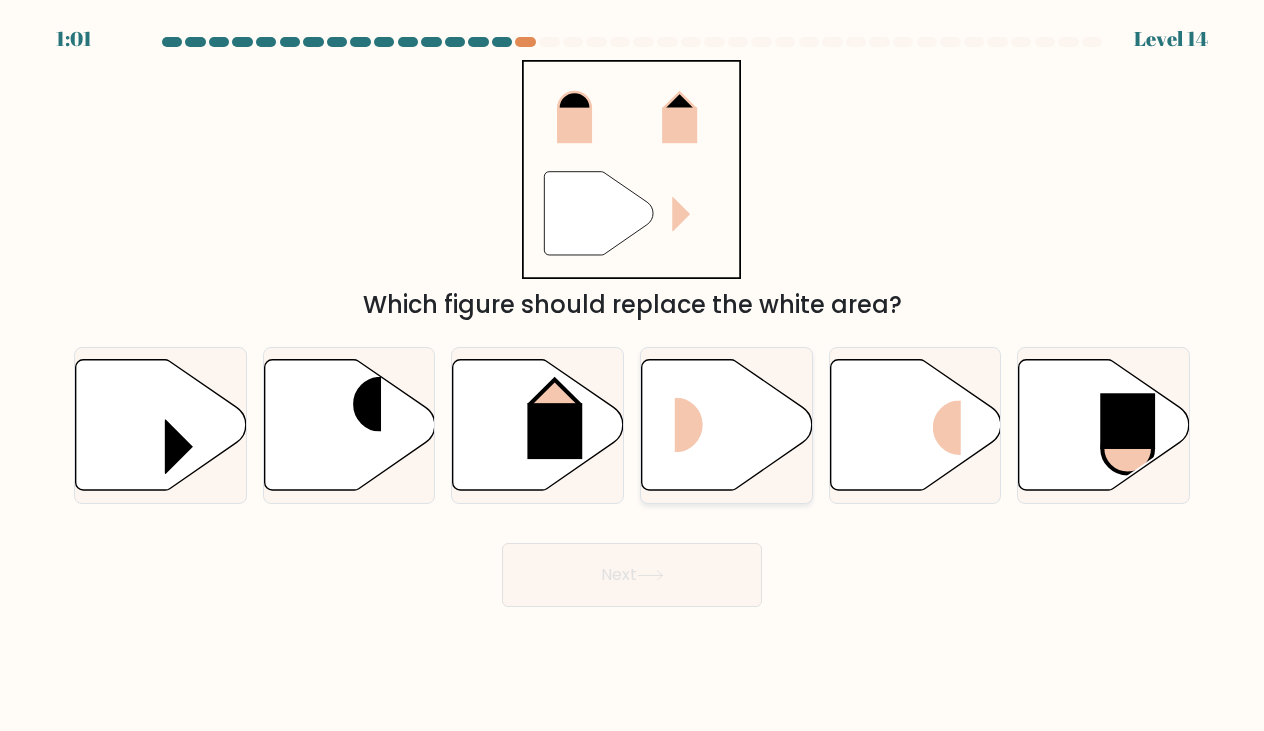 click 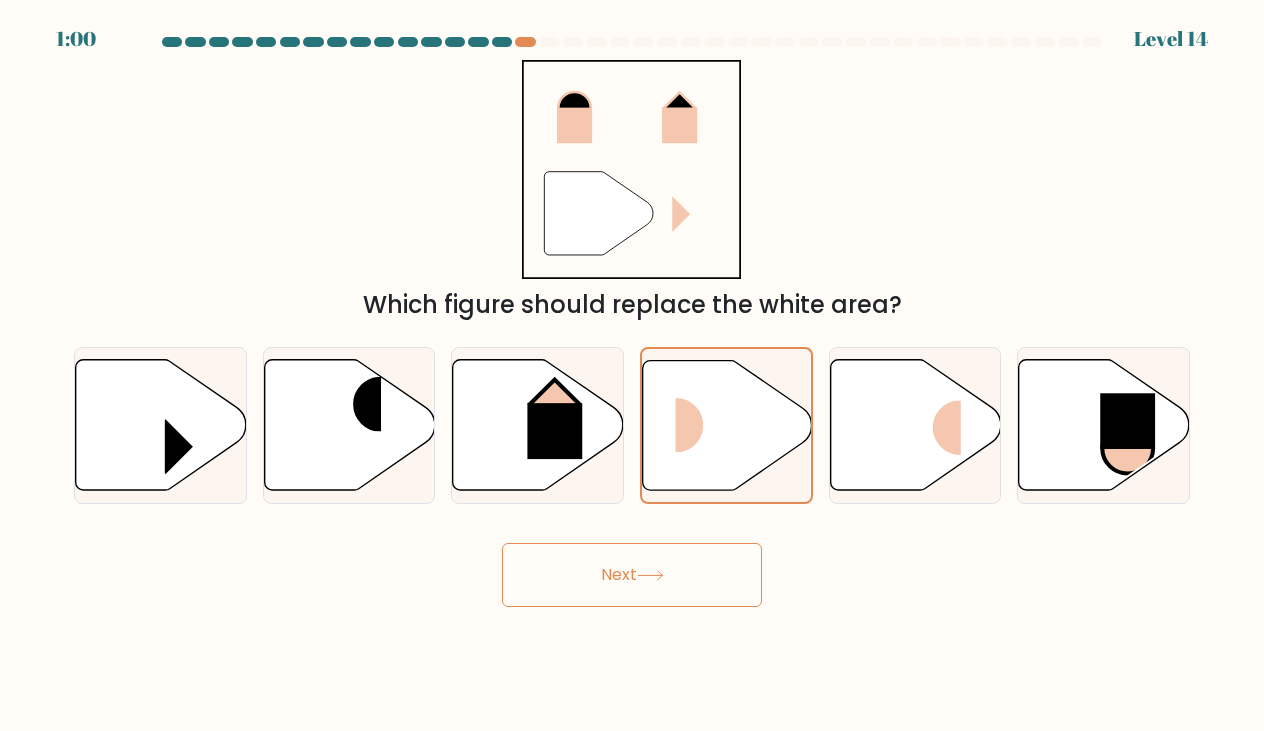 click on "Next" at bounding box center [632, 575] 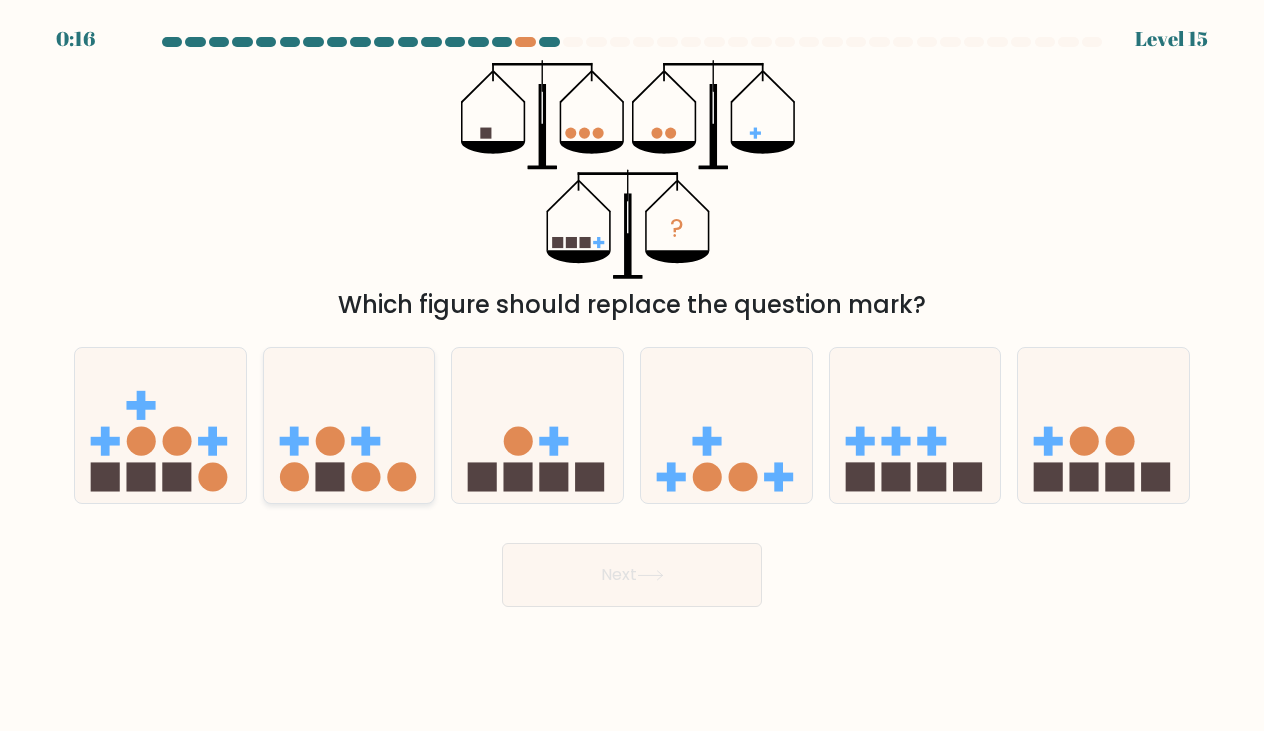 click 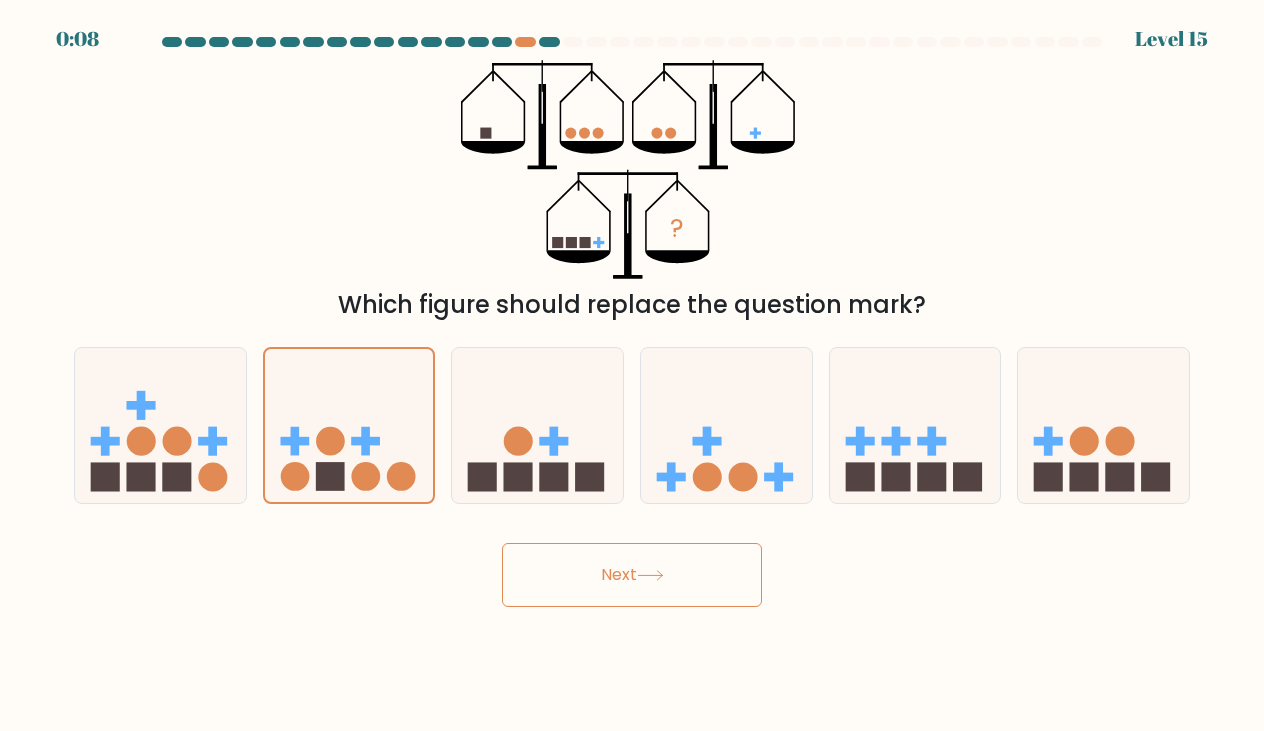 click on "Next" at bounding box center (632, 575) 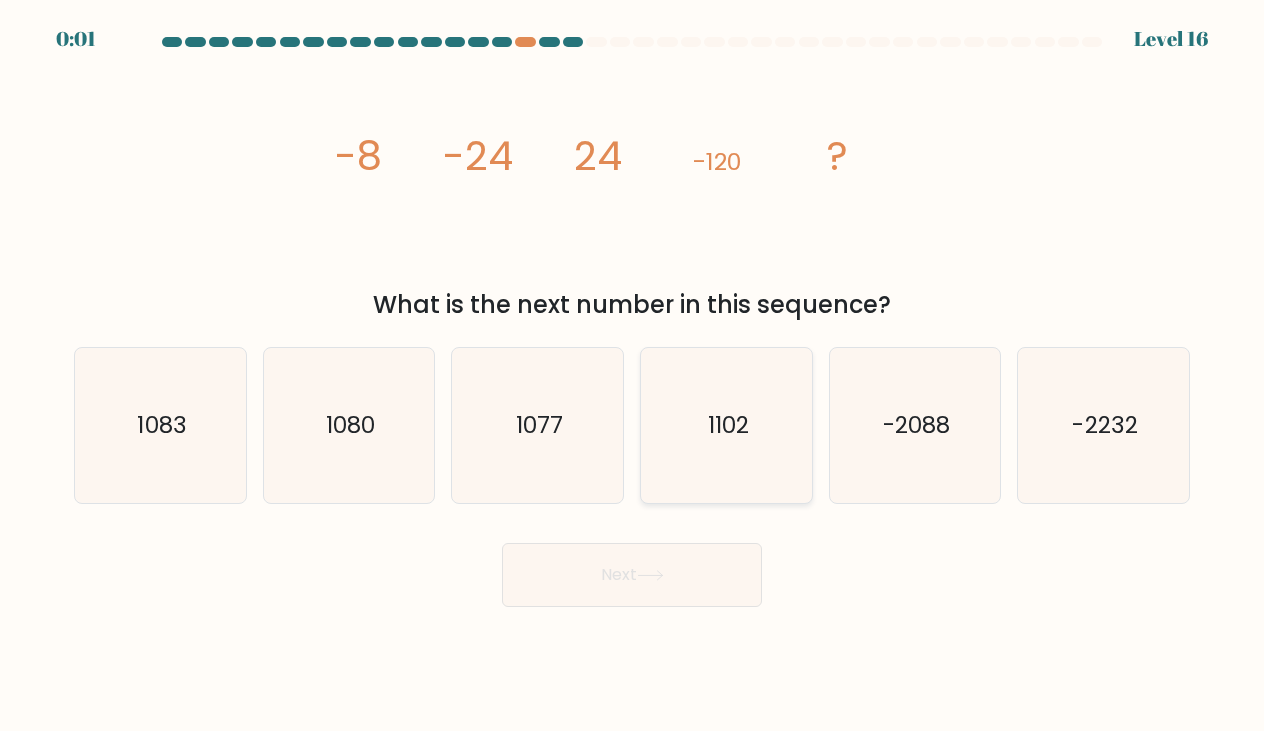 click on "1102" 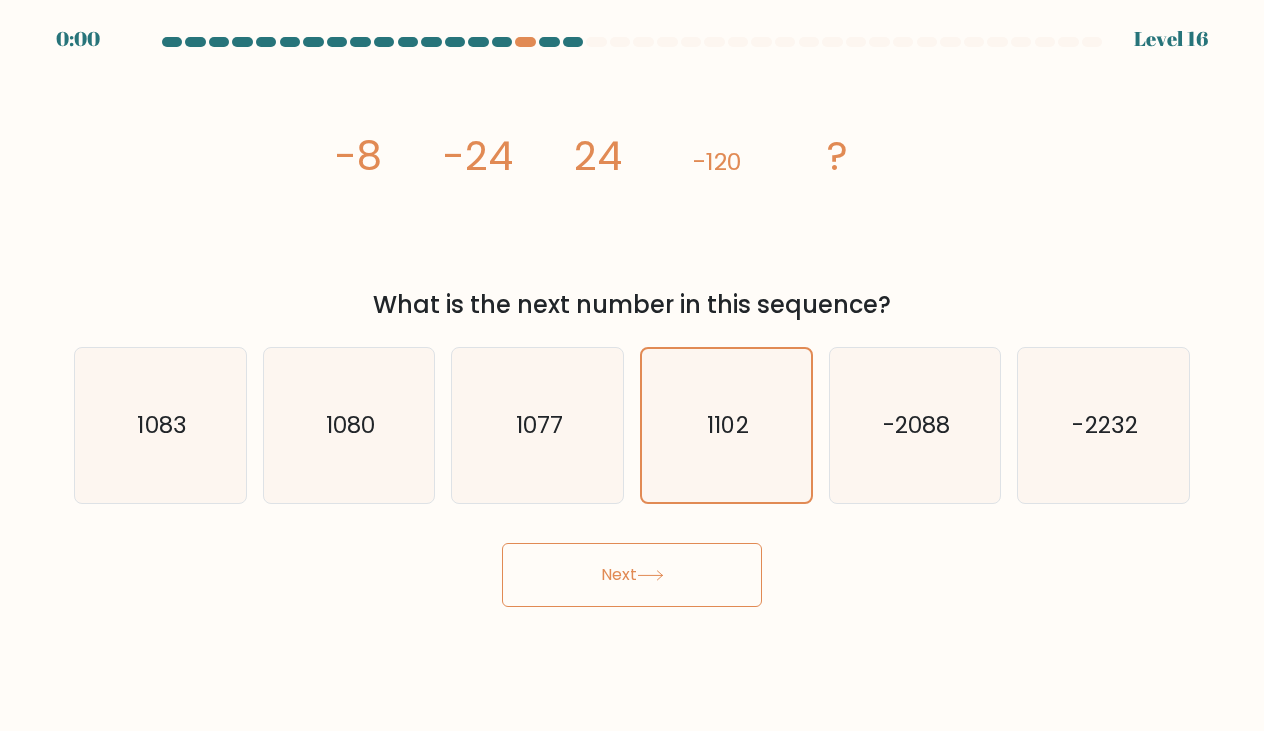click on "Next" at bounding box center (632, 575) 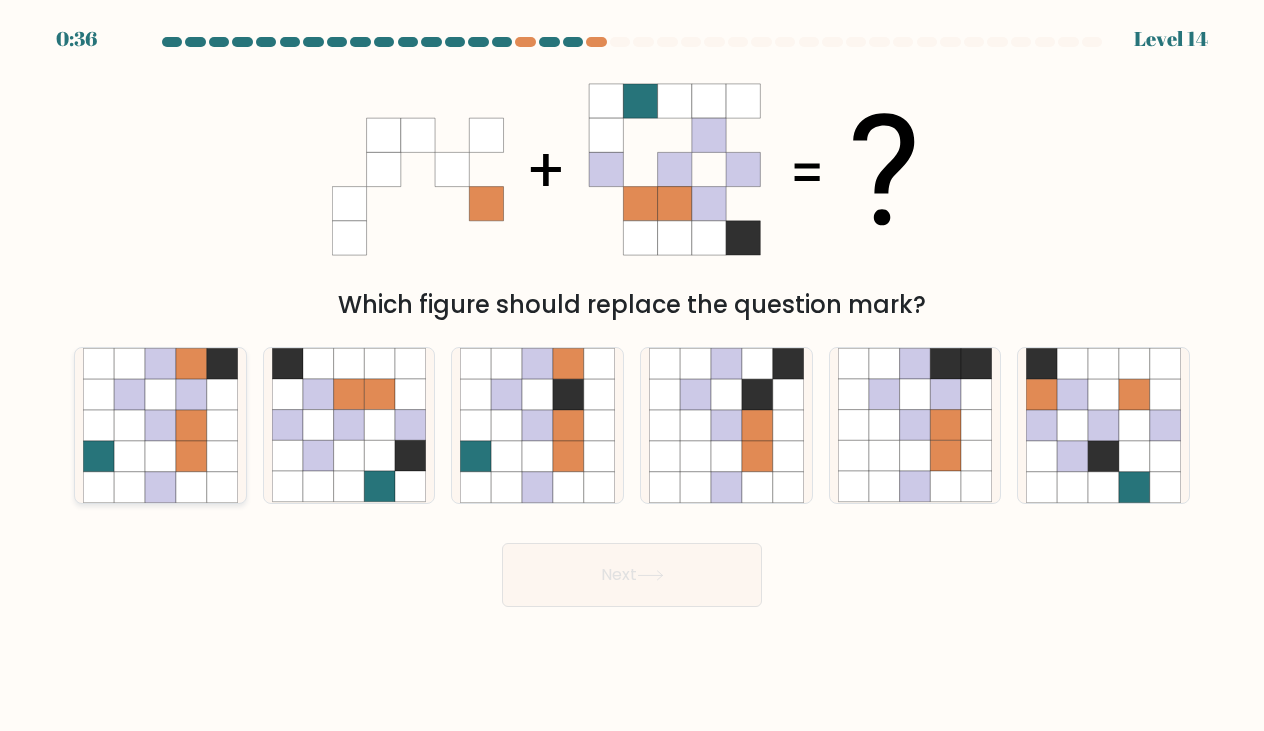 click 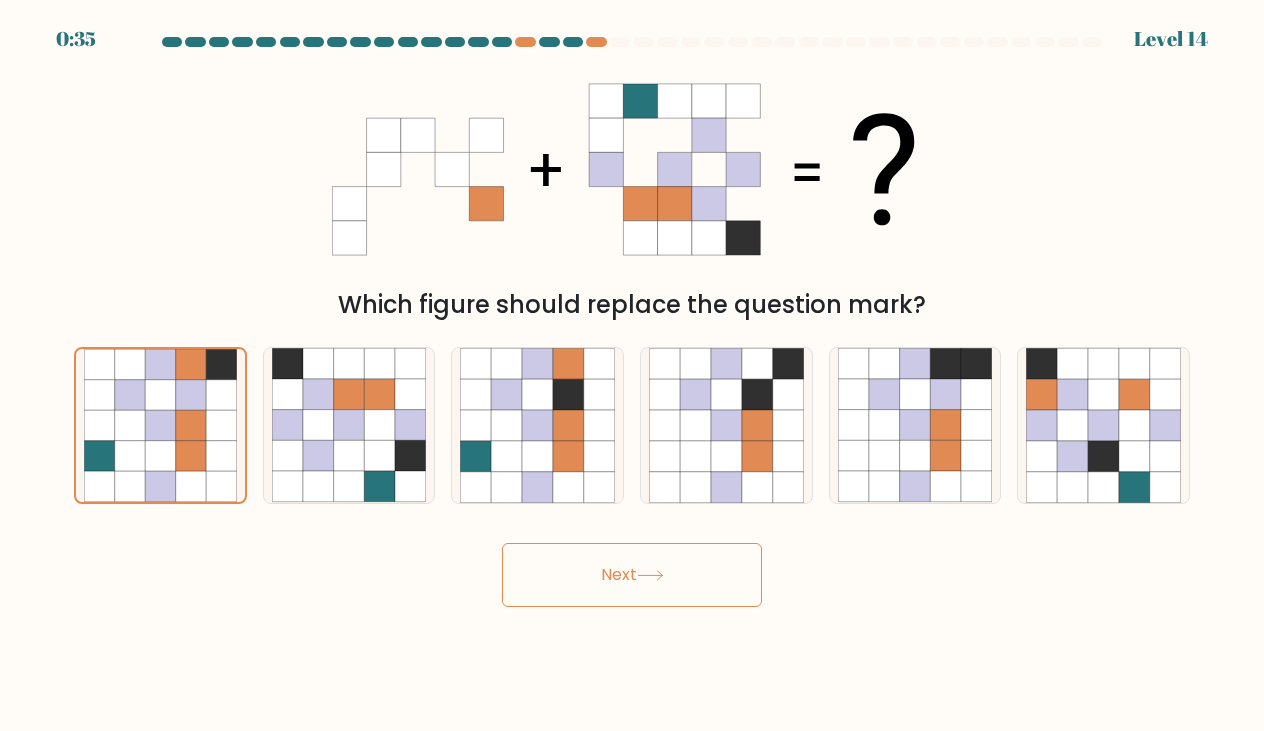 click on "Next" at bounding box center [632, 575] 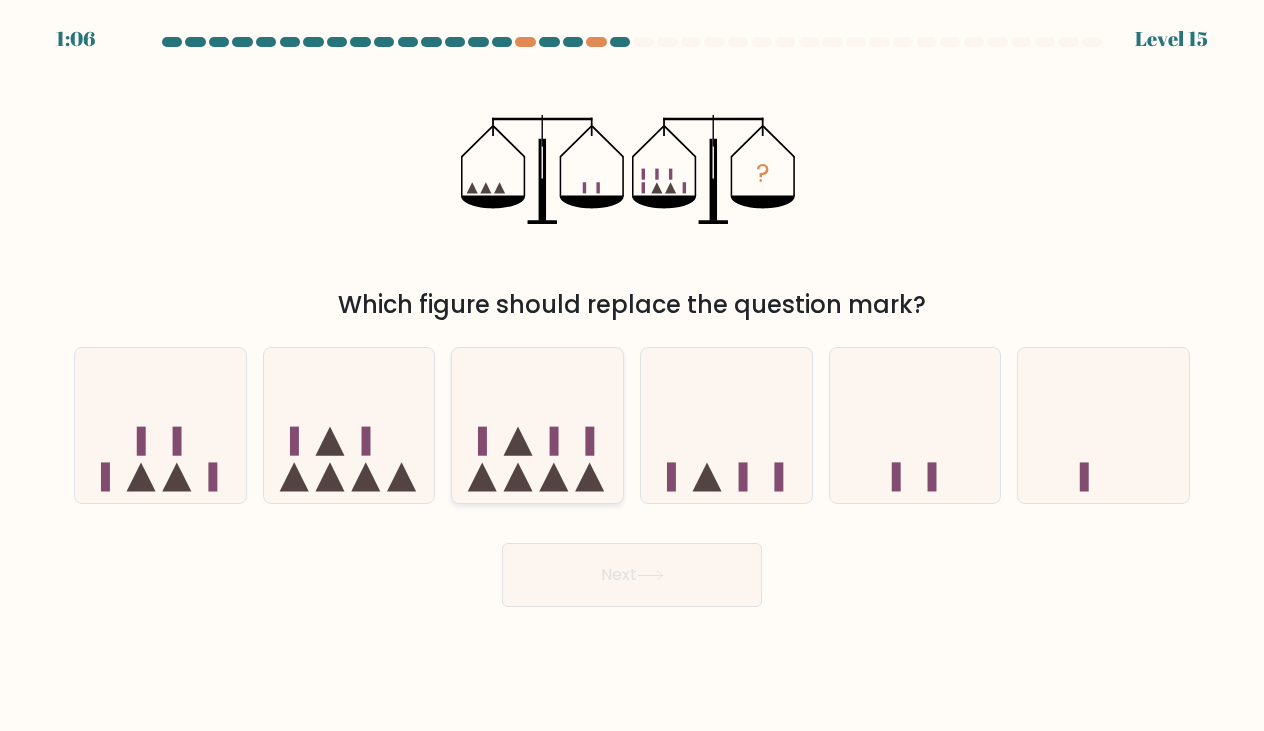 click 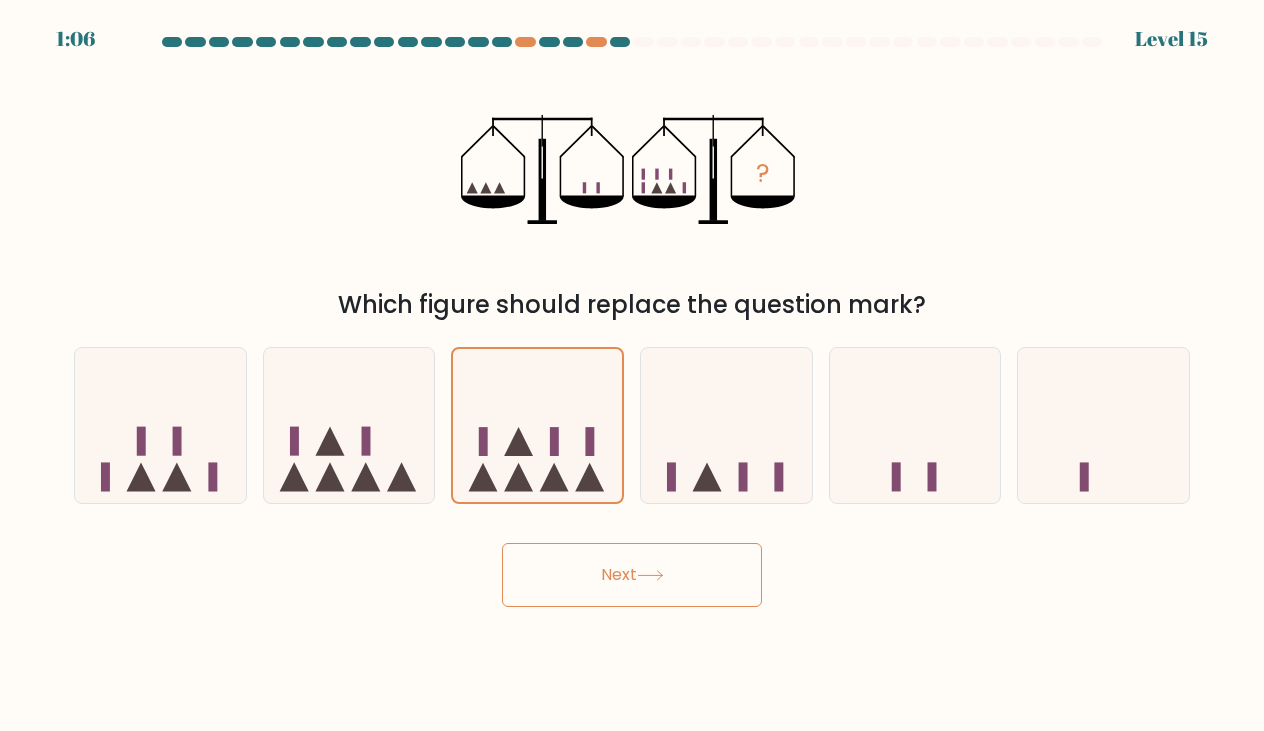 click on "Next" at bounding box center [632, 575] 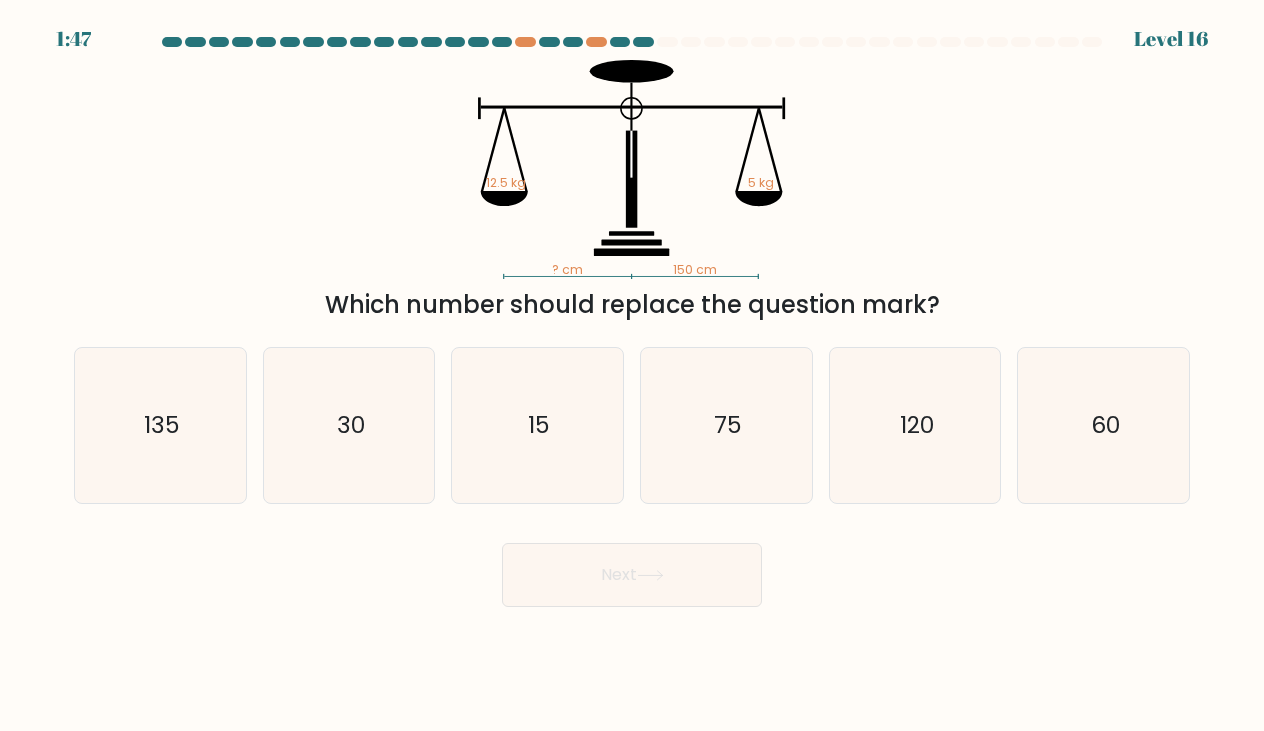 scroll, scrollTop: 0, scrollLeft: 0, axis: both 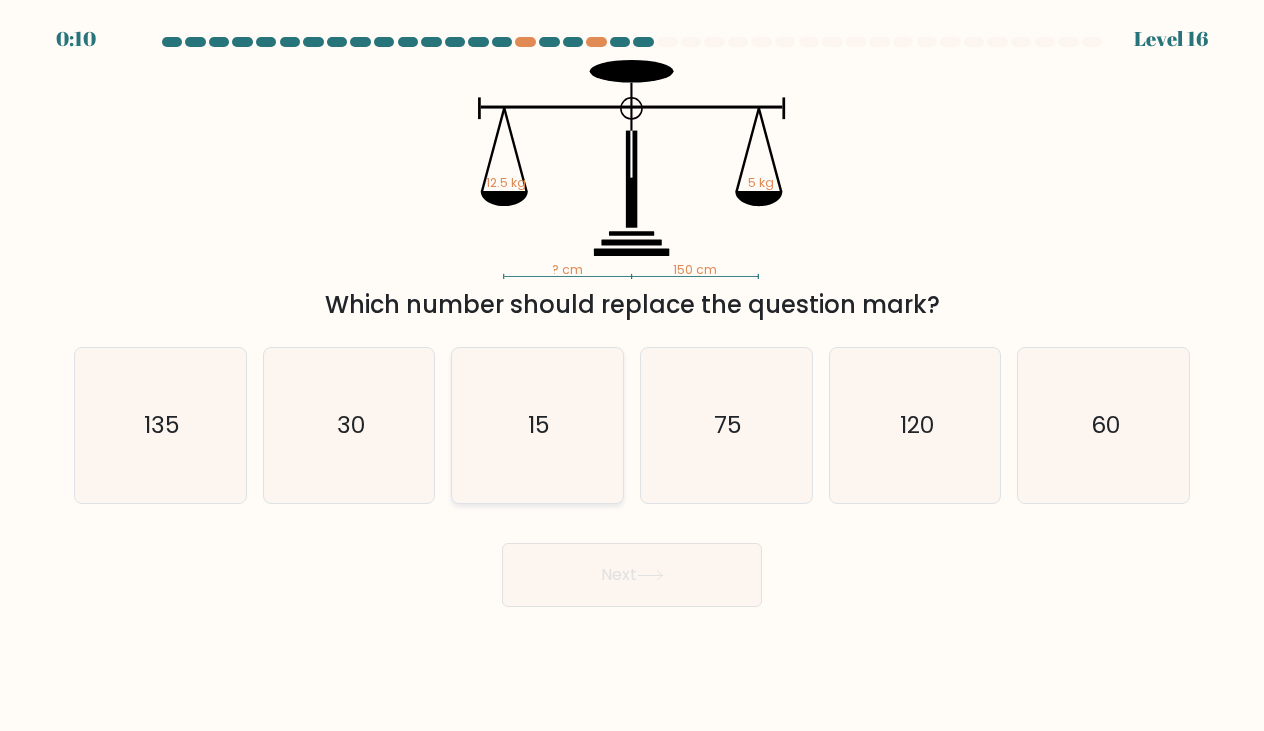 click on "15" 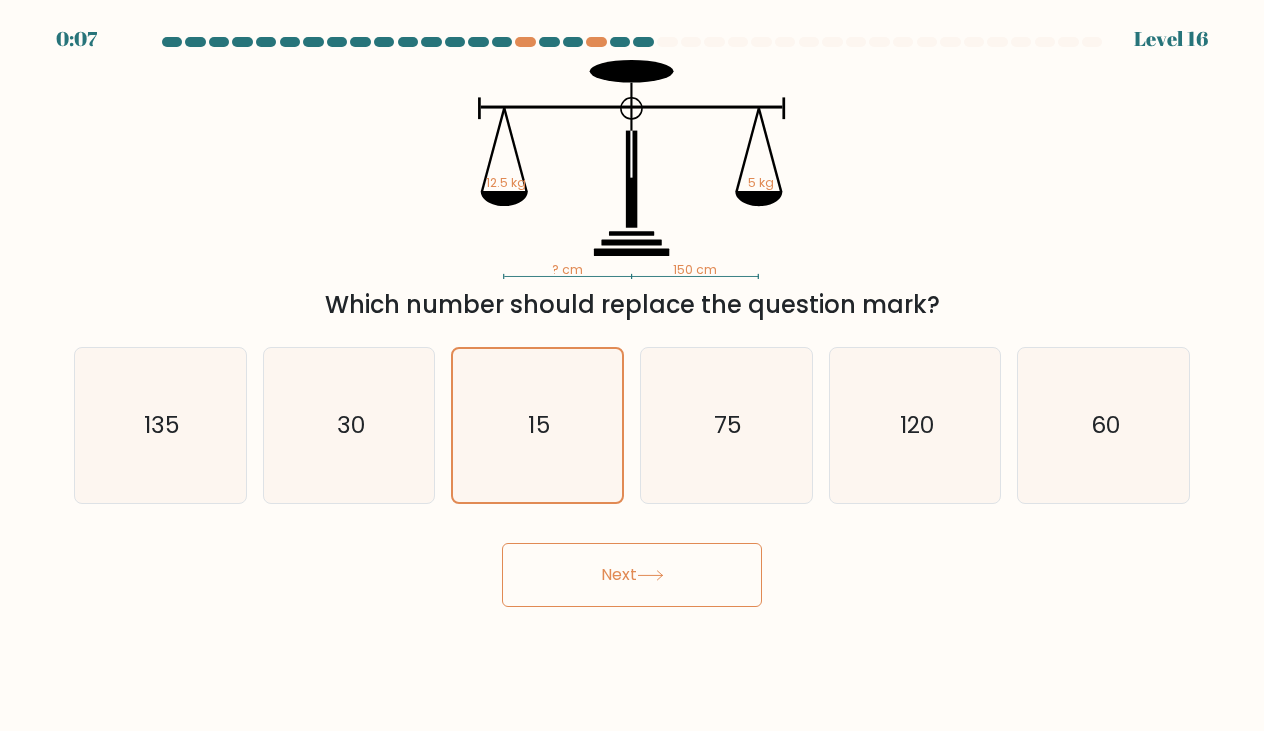 click on "Next" at bounding box center [632, 575] 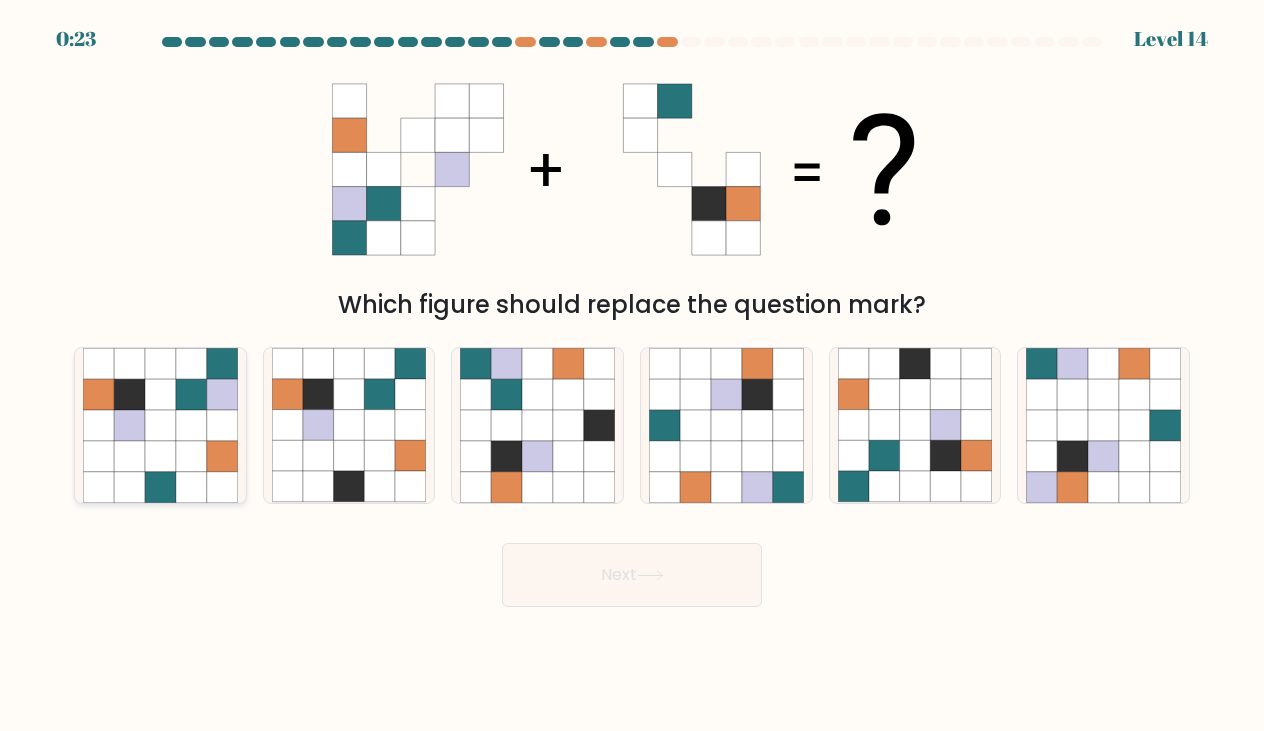 click 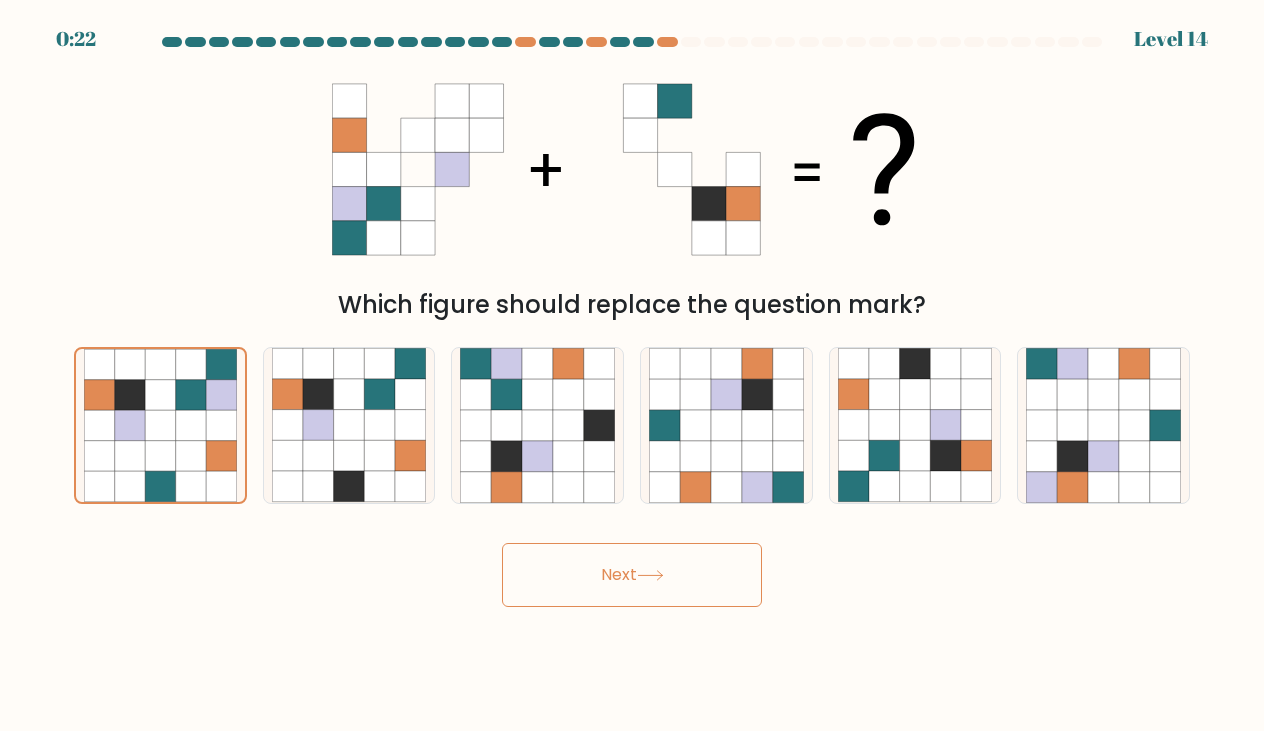 click on "Next" at bounding box center [632, 575] 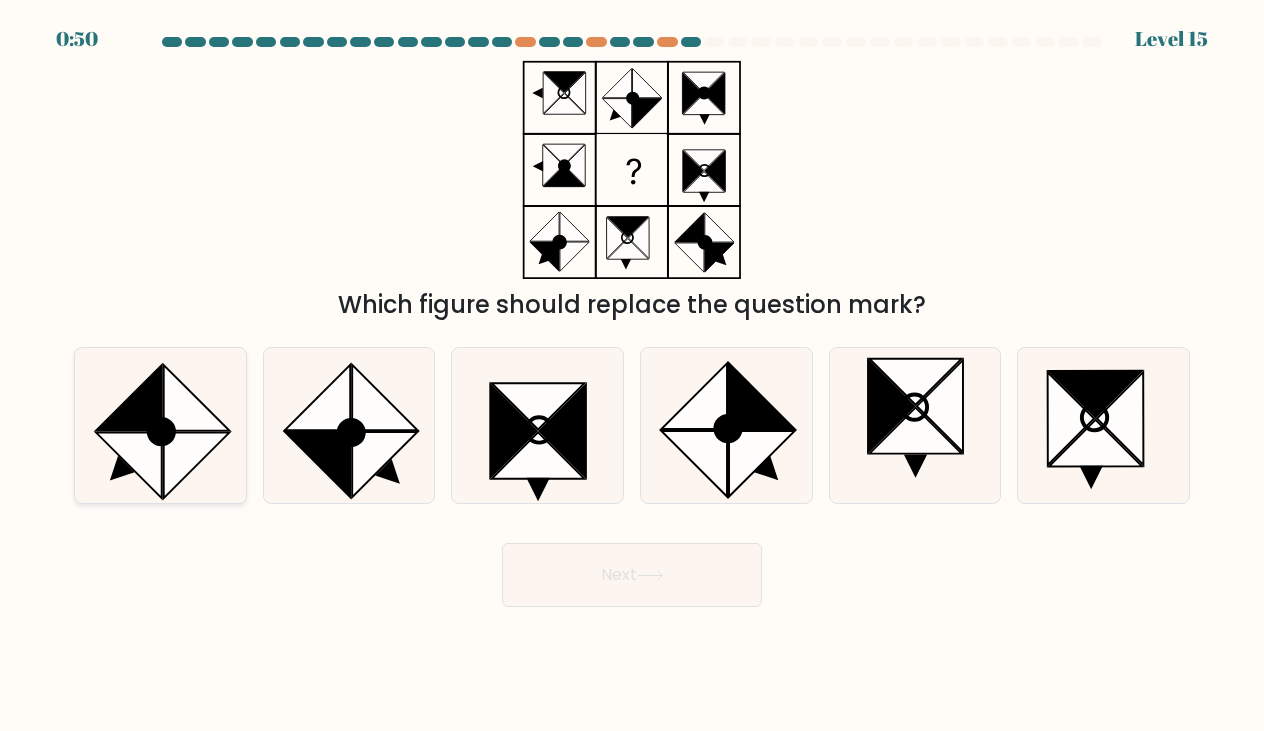 click 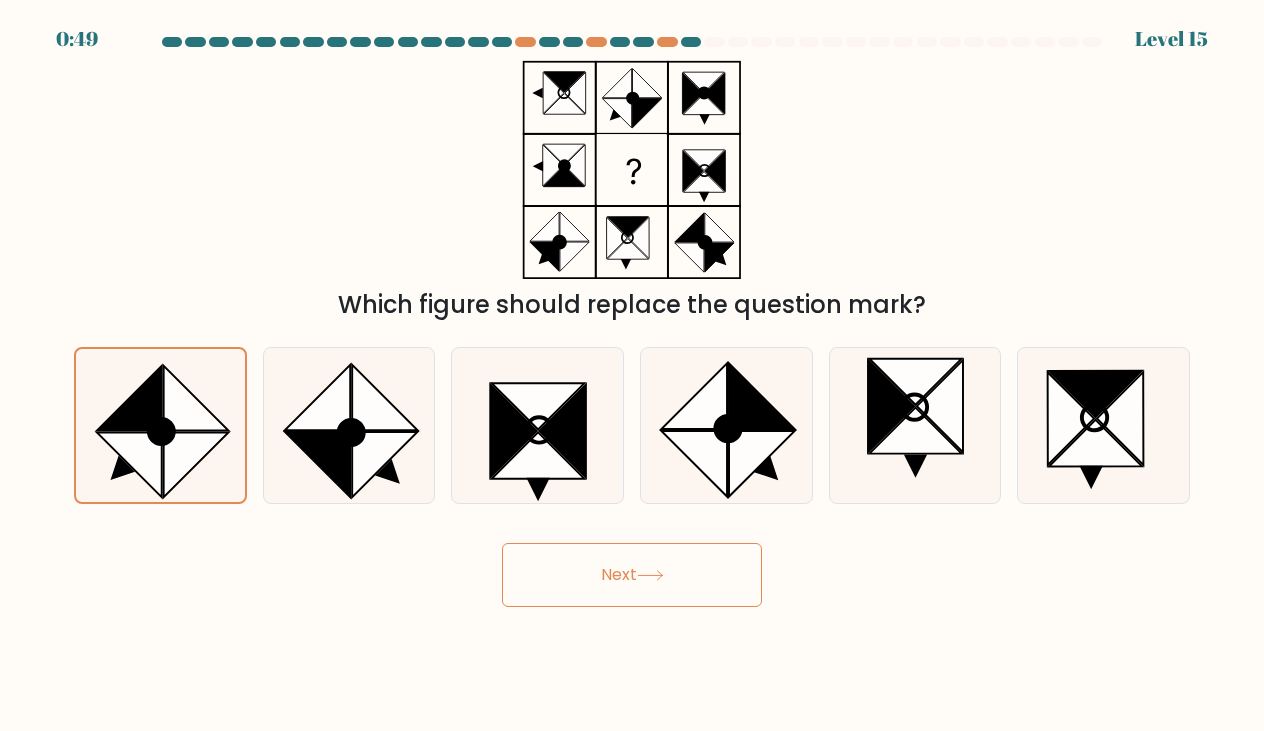 click on "Next" at bounding box center (632, 575) 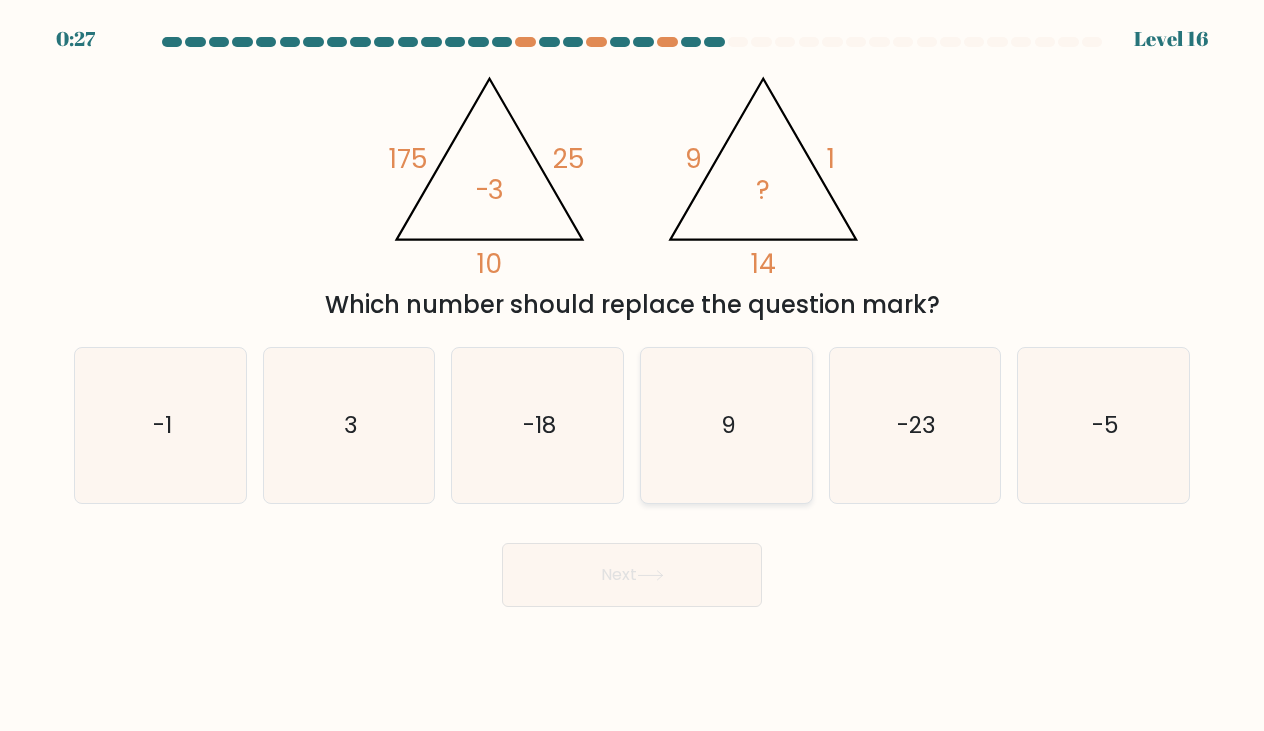 click on "9" 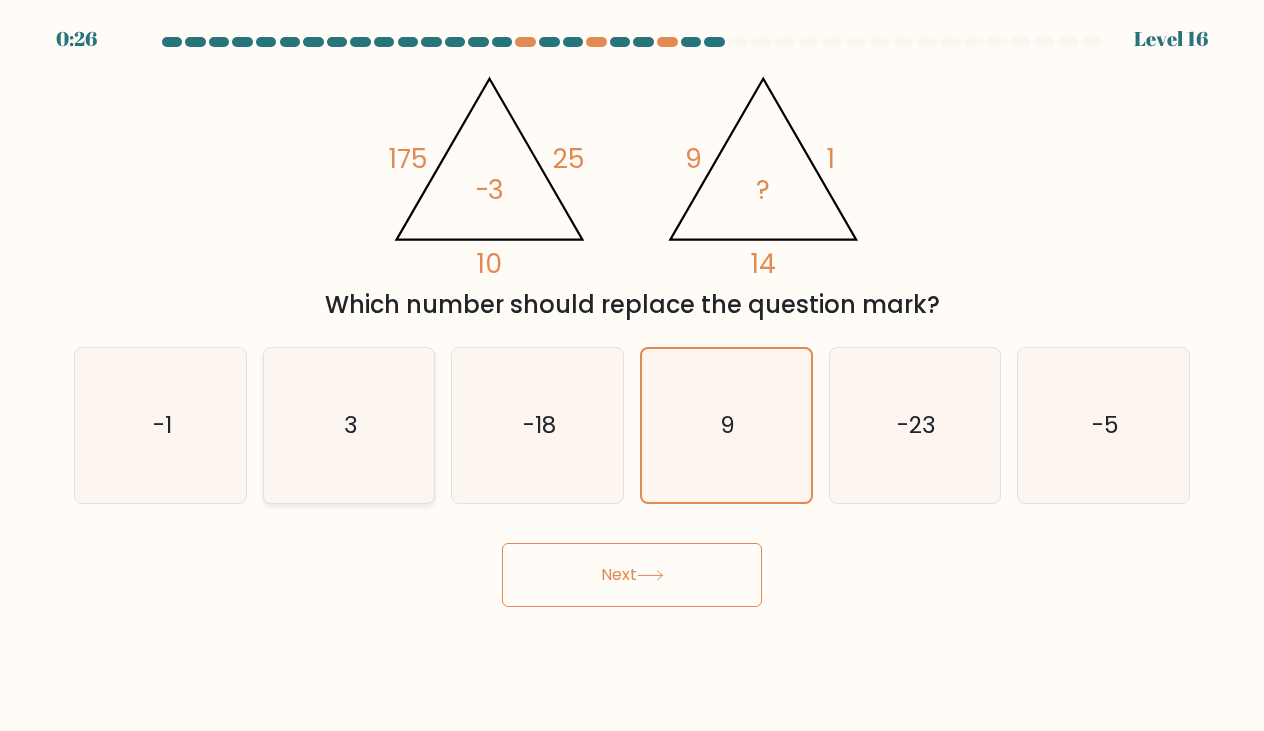 click on "3" 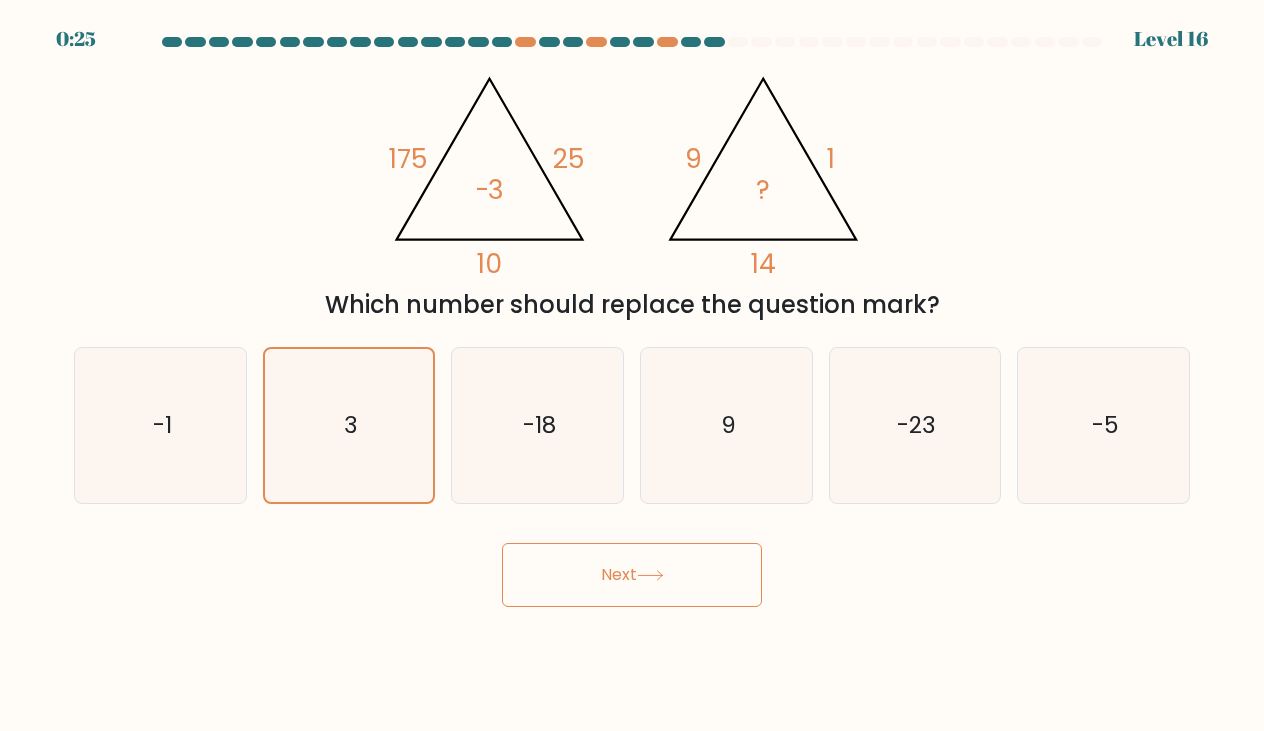 click on "Next" at bounding box center [632, 575] 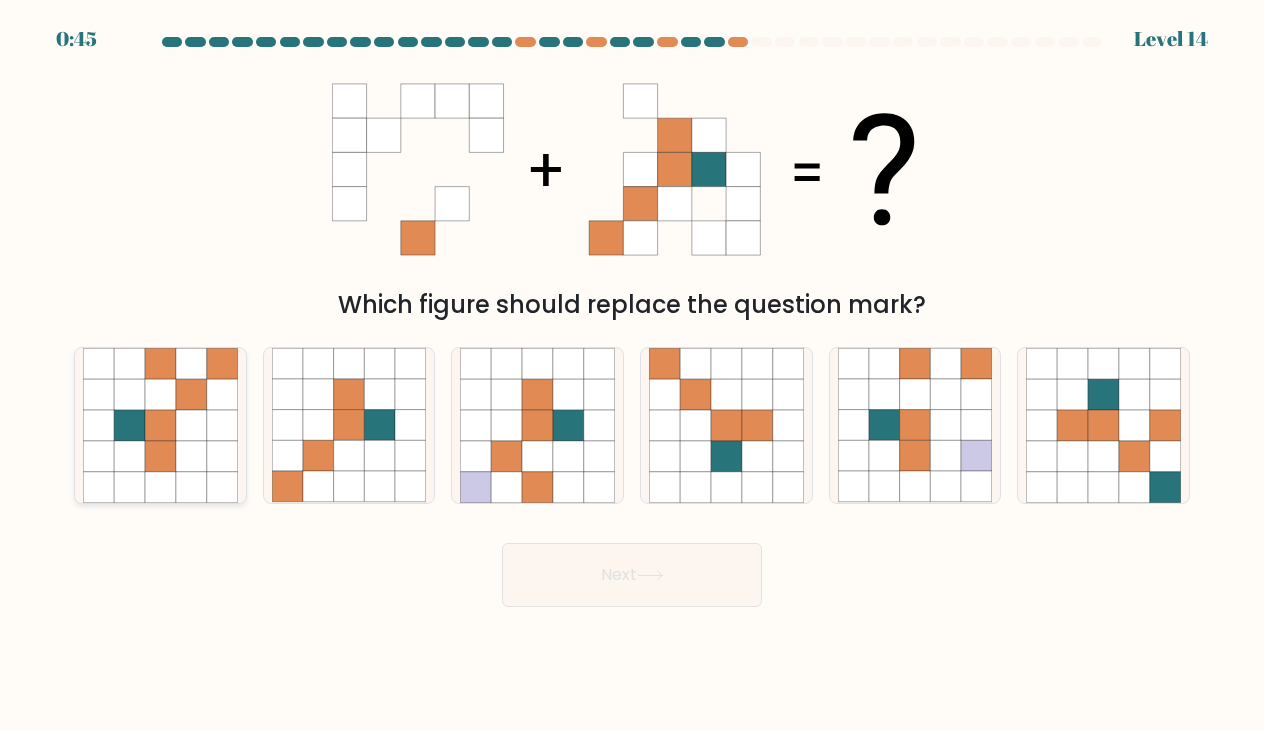 click 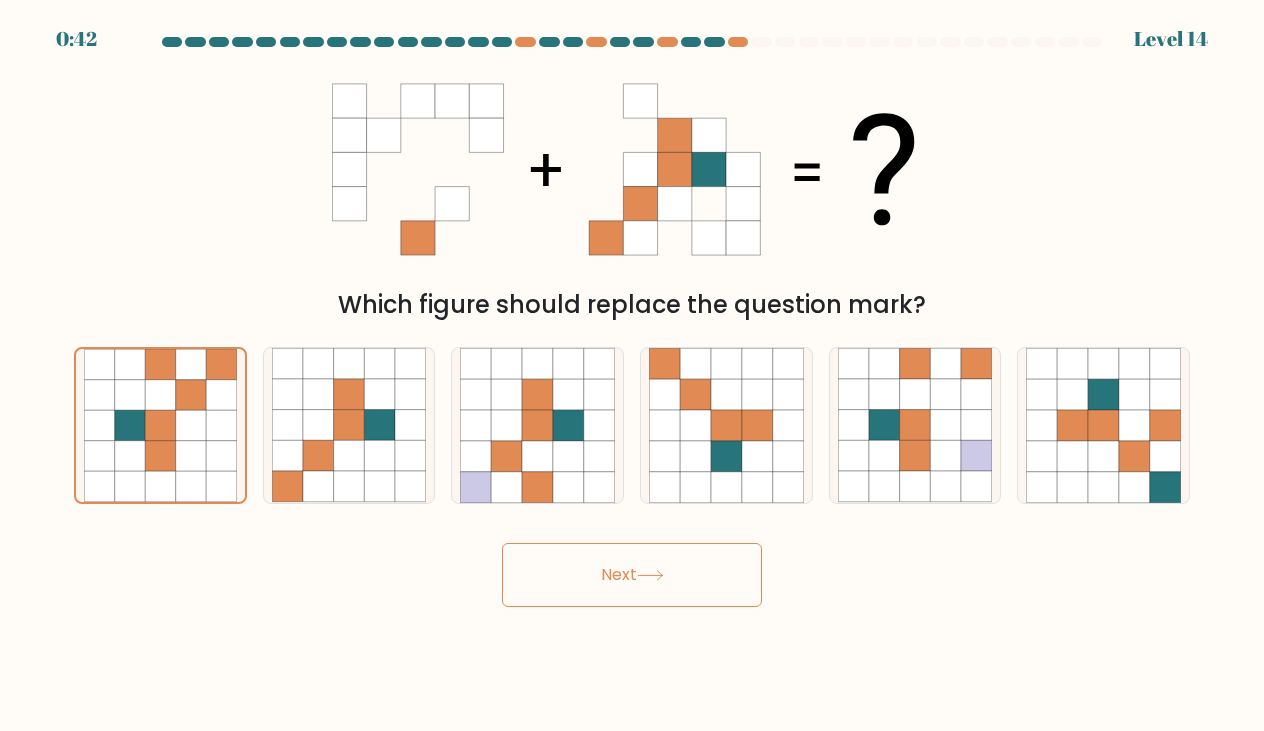 click on "Next" at bounding box center (632, 575) 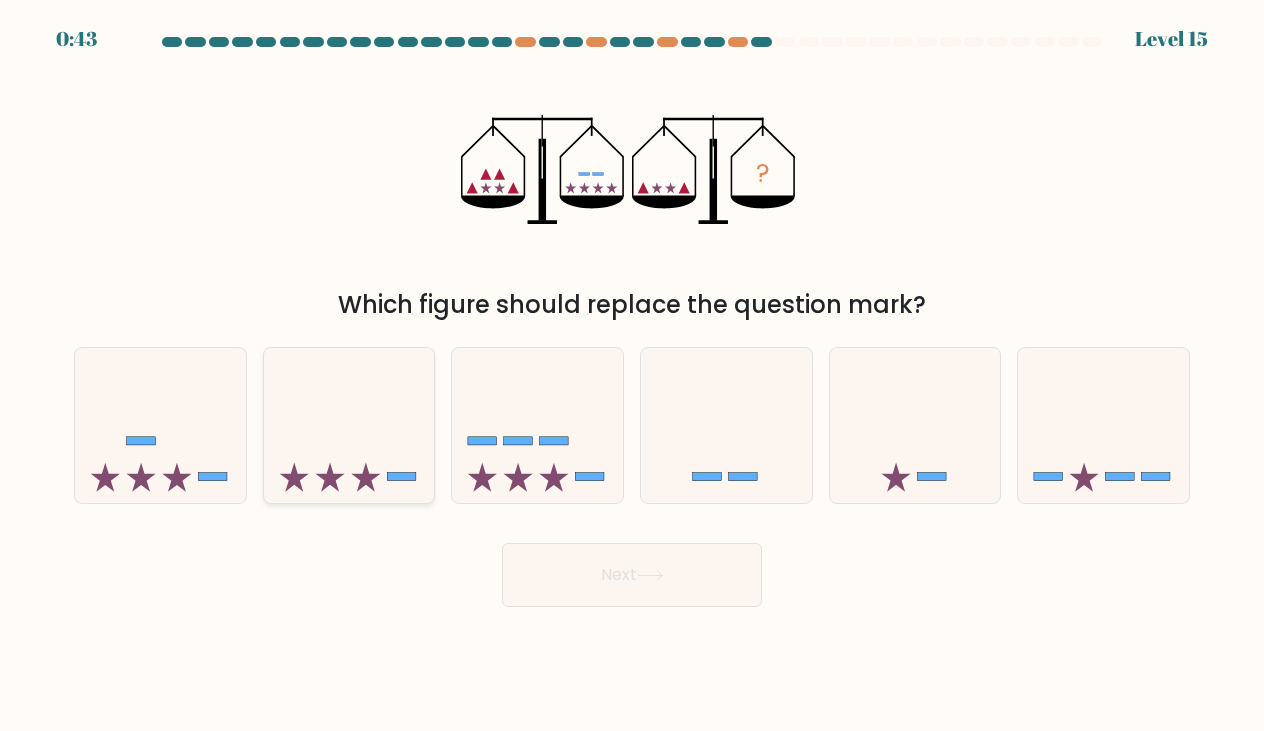 click 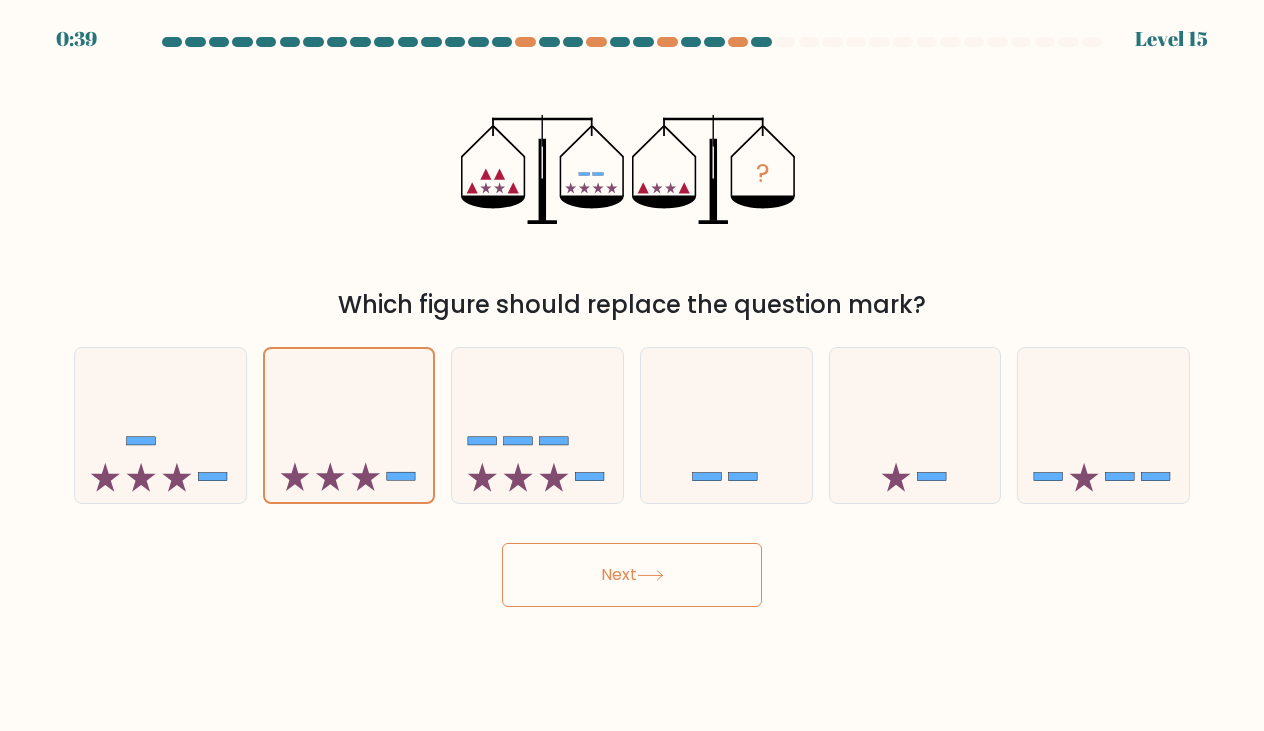 click 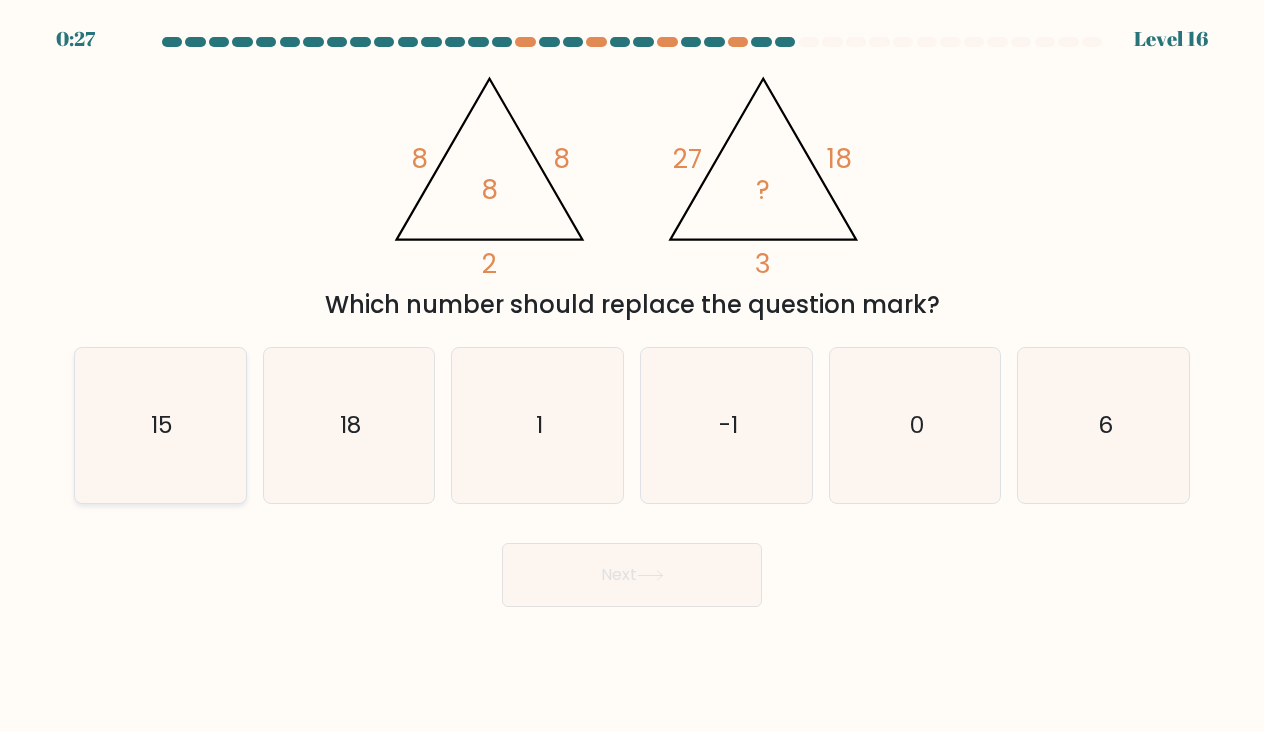 click on "15" 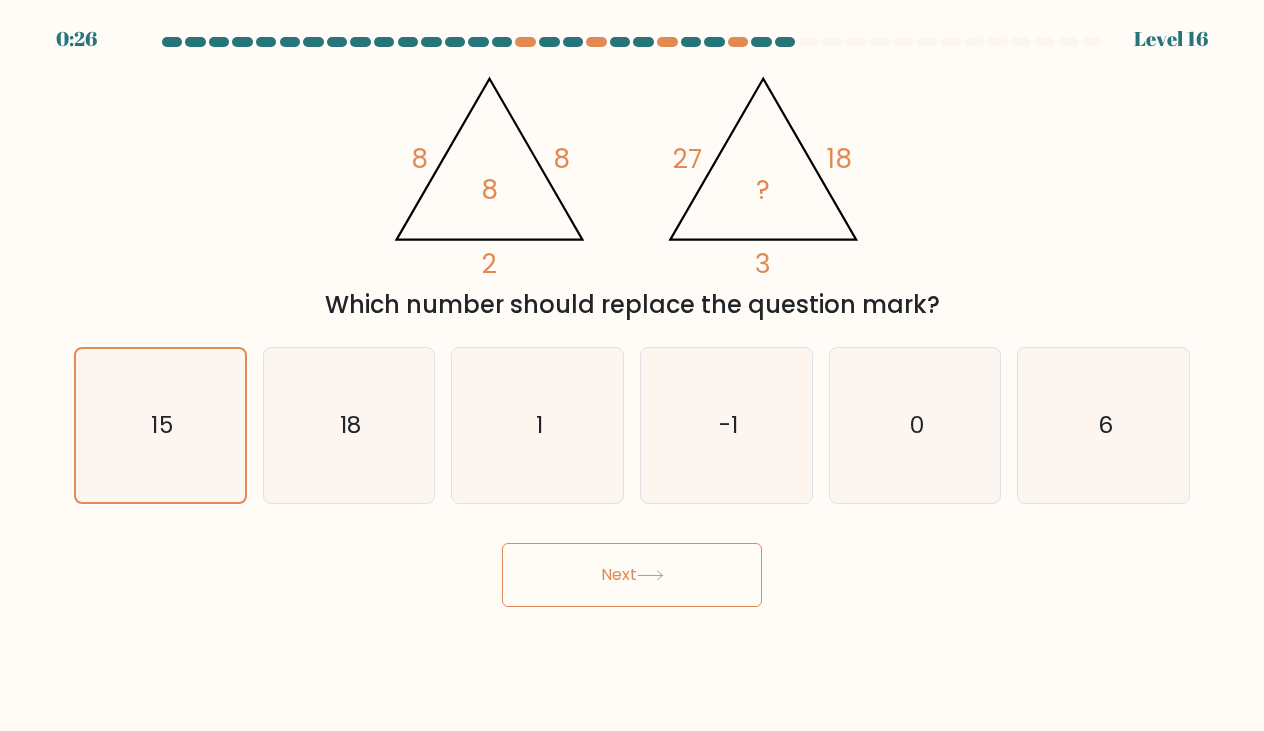 click on "Next" at bounding box center [632, 575] 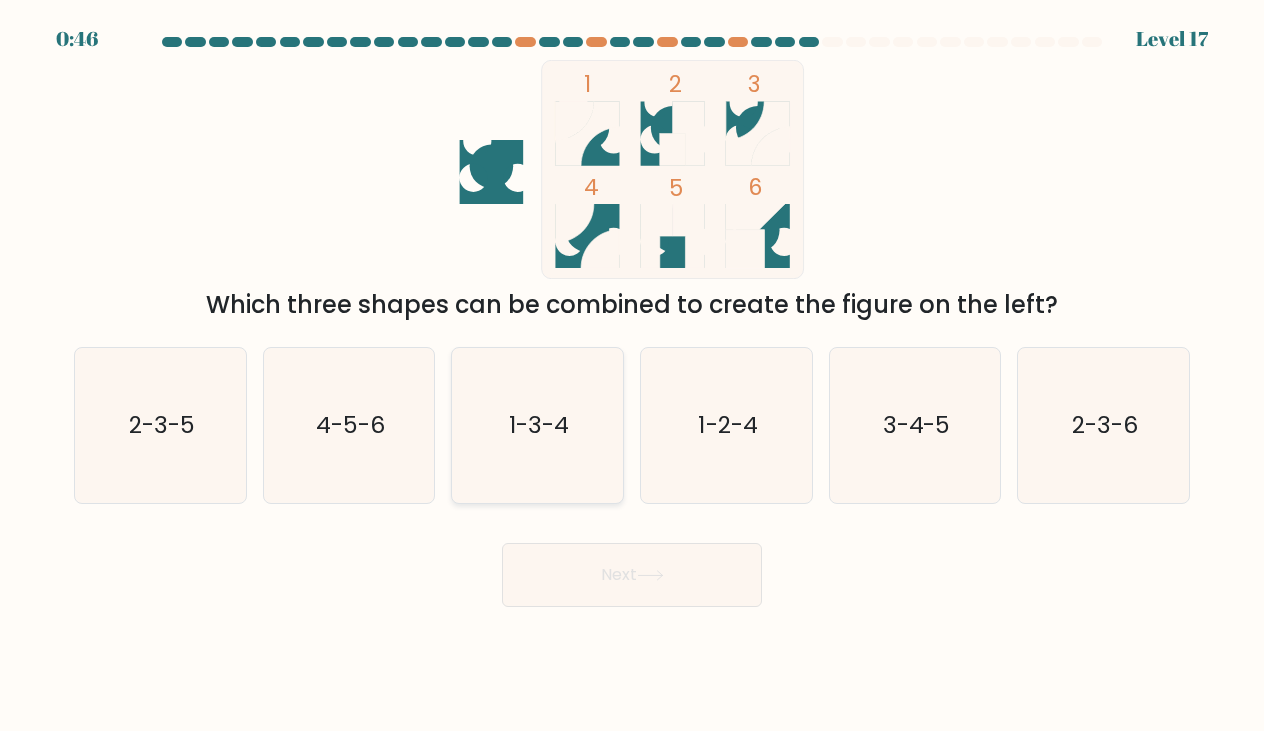 click on "1-3-4" 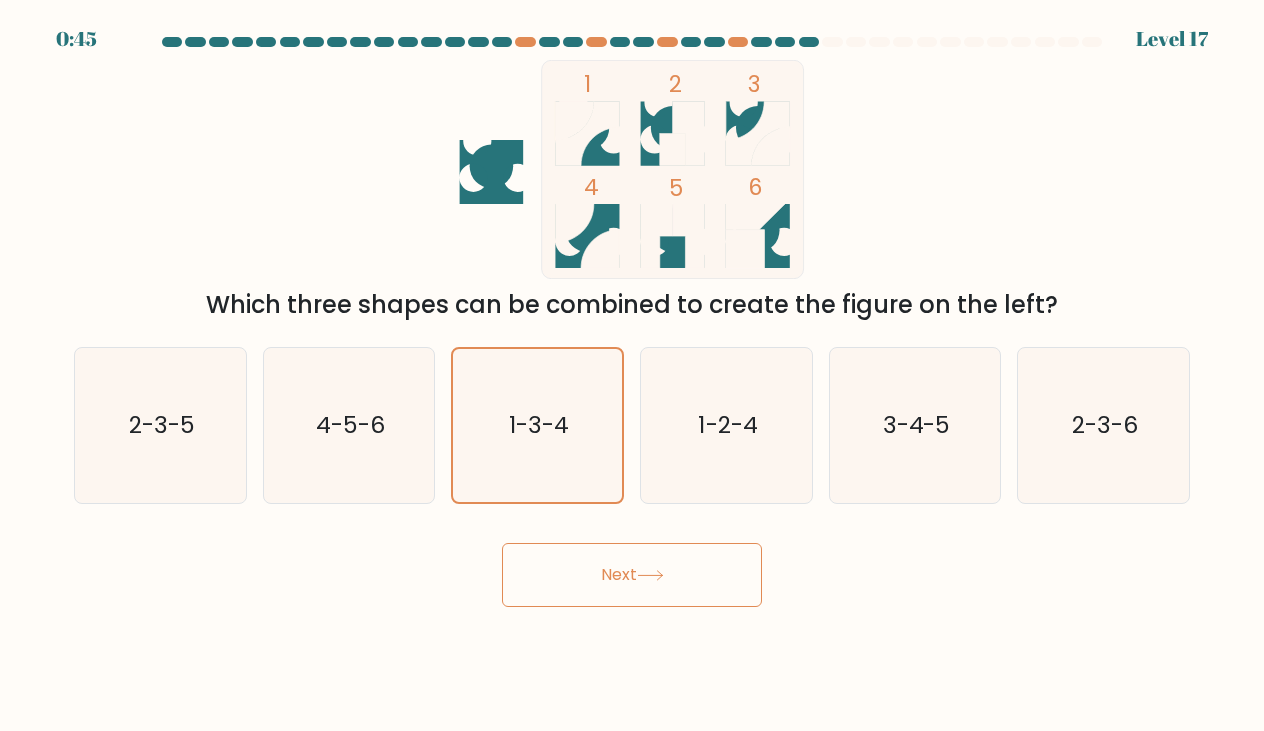 click 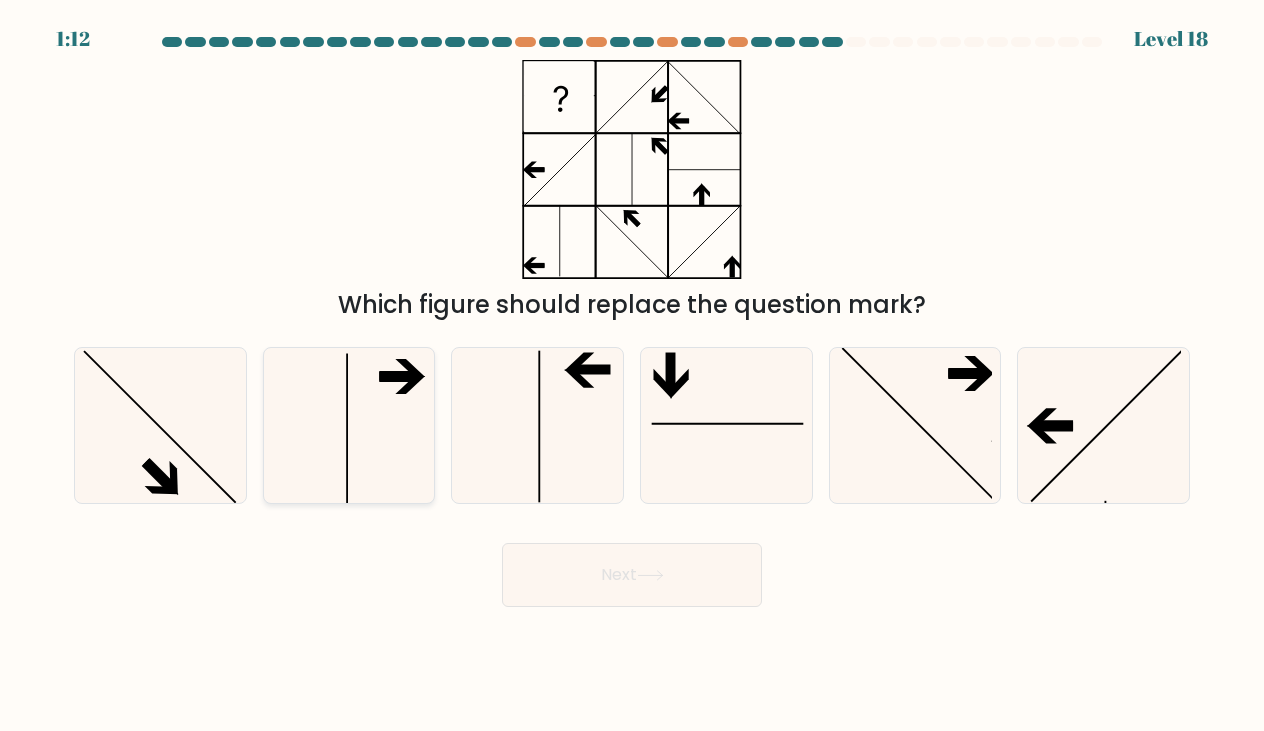 click 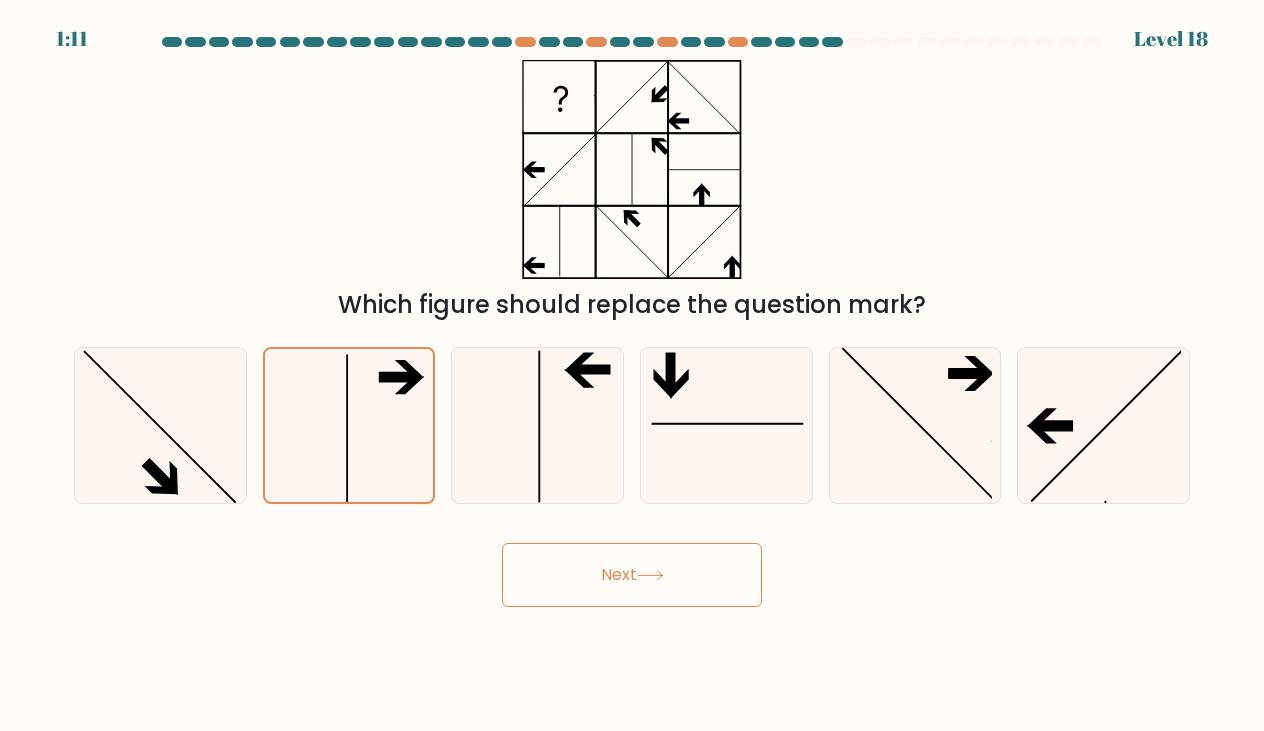 click on "Next" at bounding box center [632, 575] 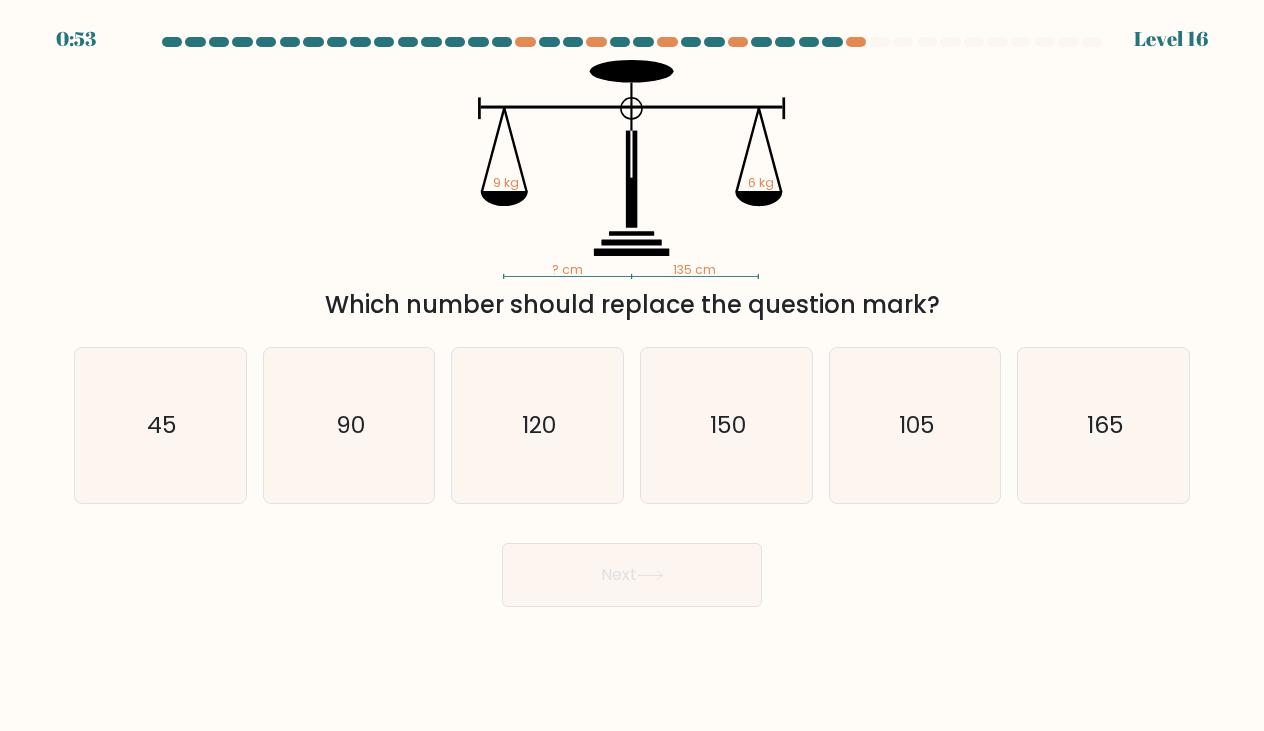 click at bounding box center (632, 46) 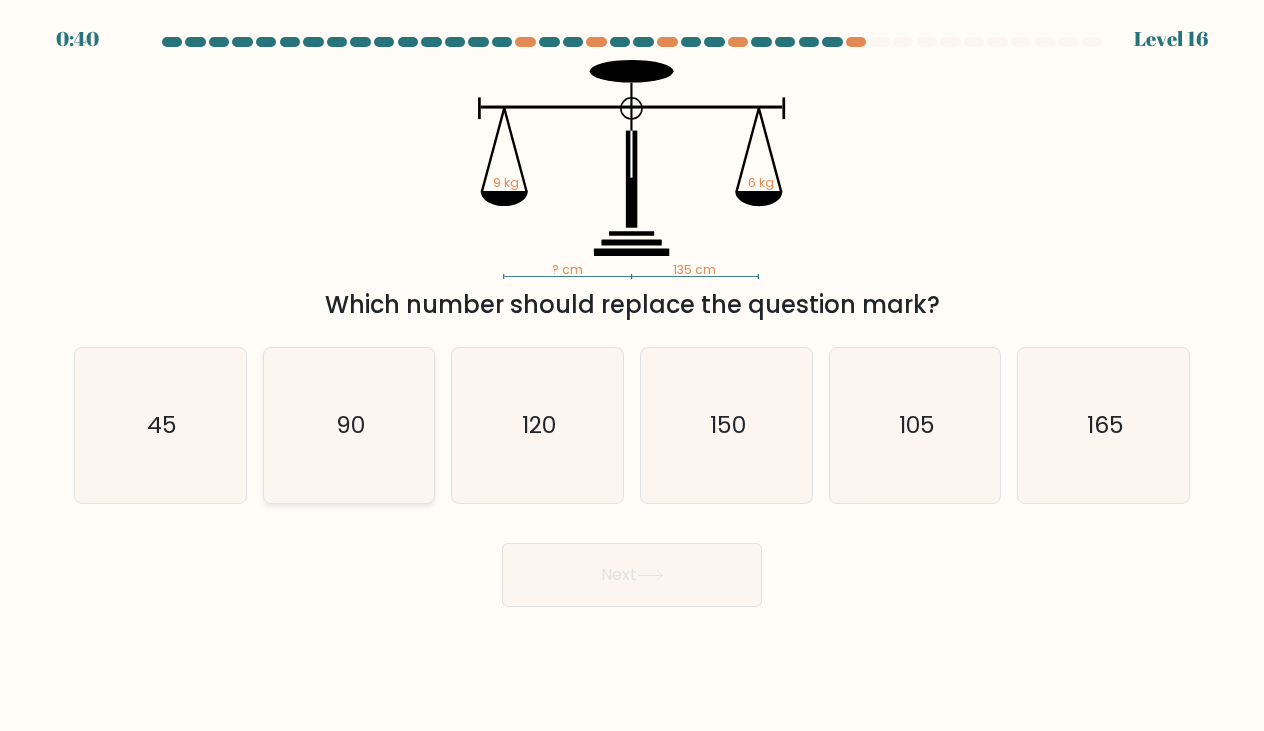 click on "90" 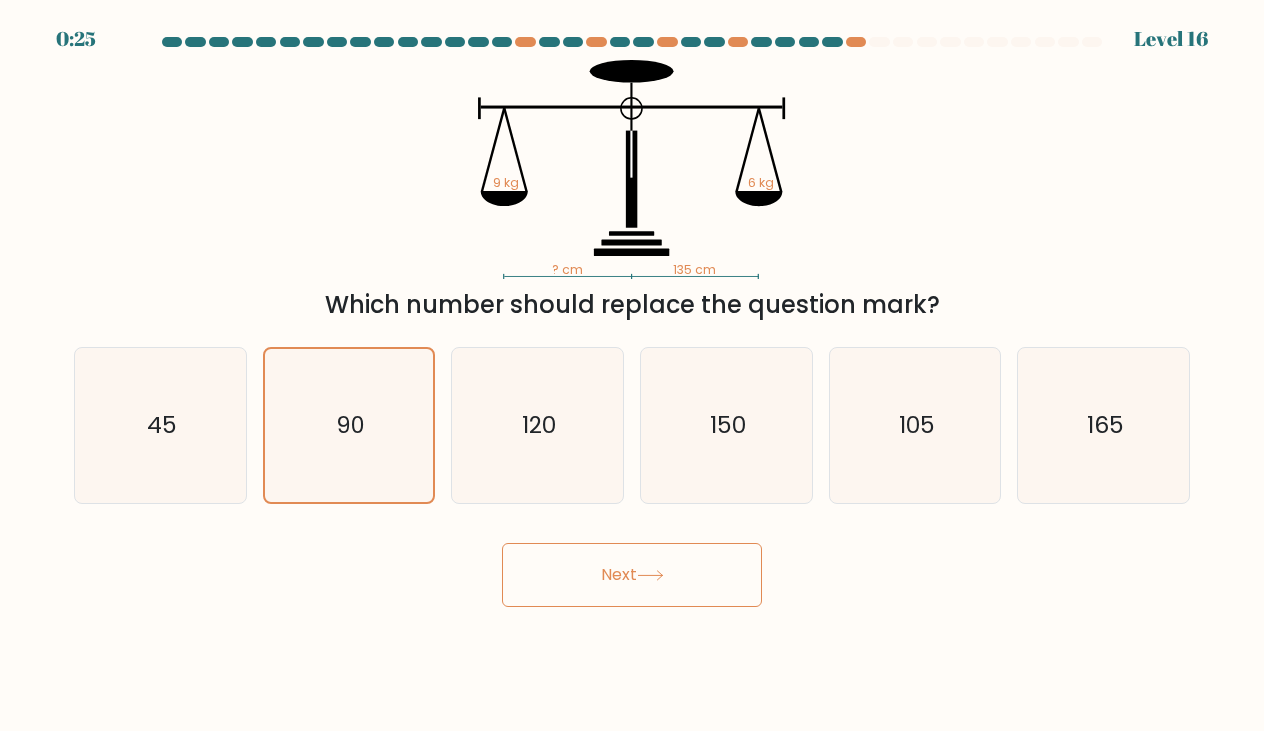 click on "Next" at bounding box center (632, 575) 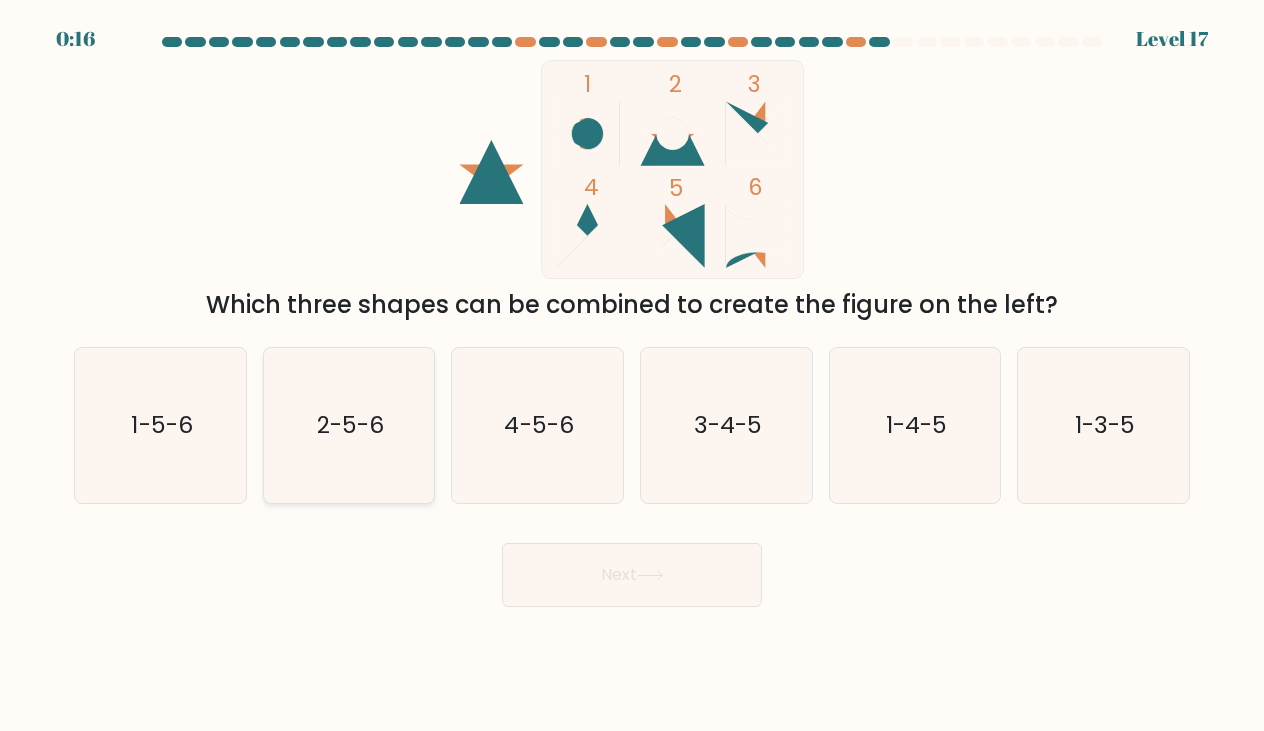 click on "2-5-6" 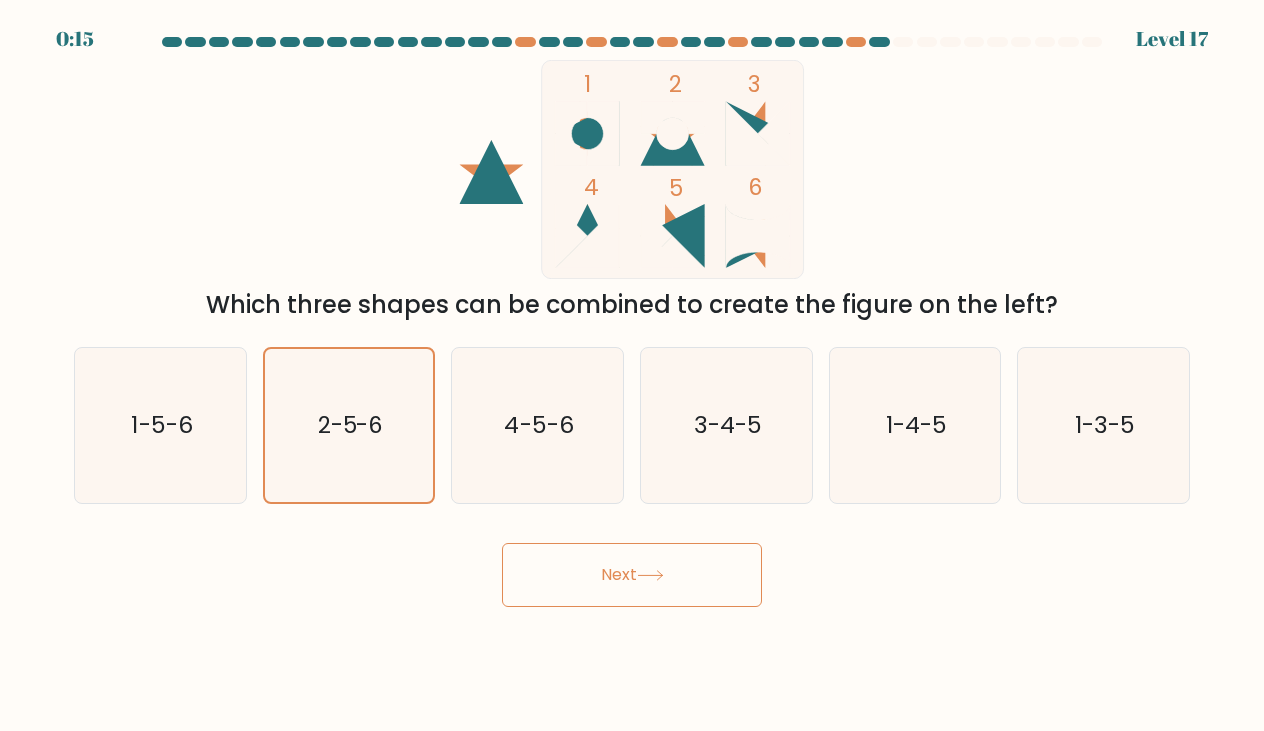 click on "Next" at bounding box center [632, 575] 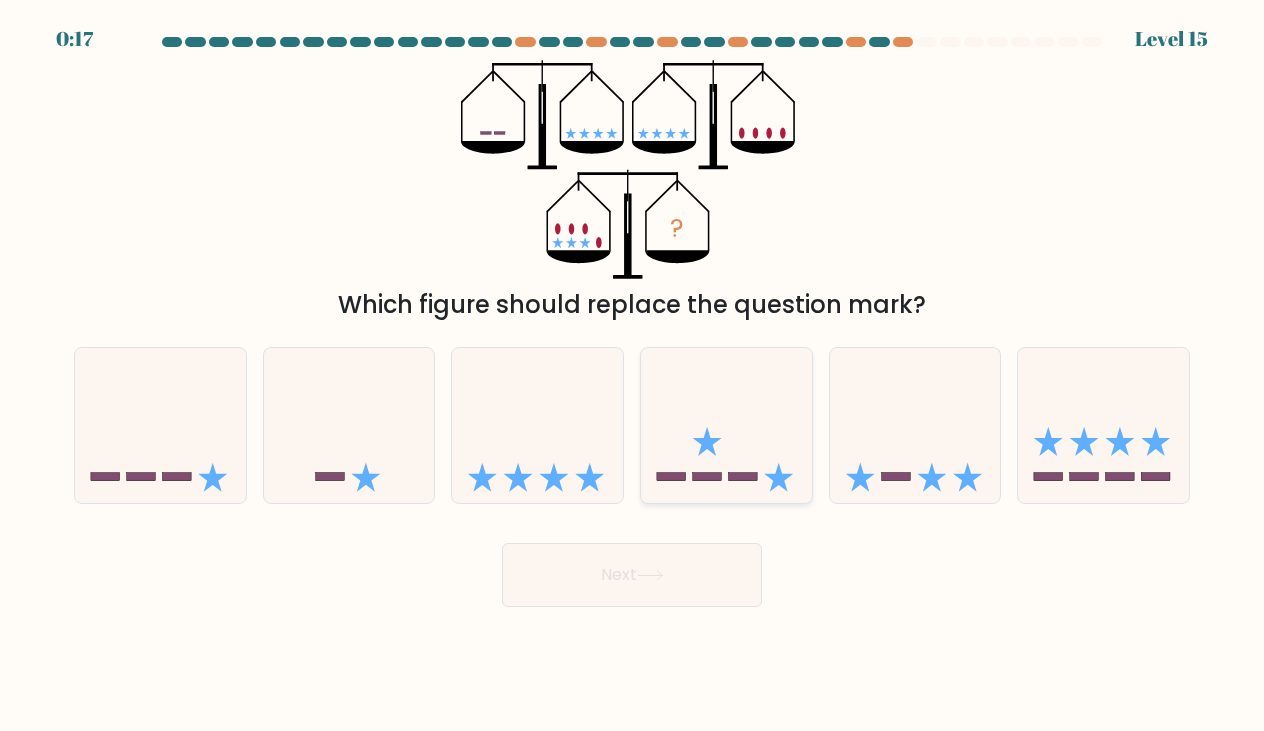 click 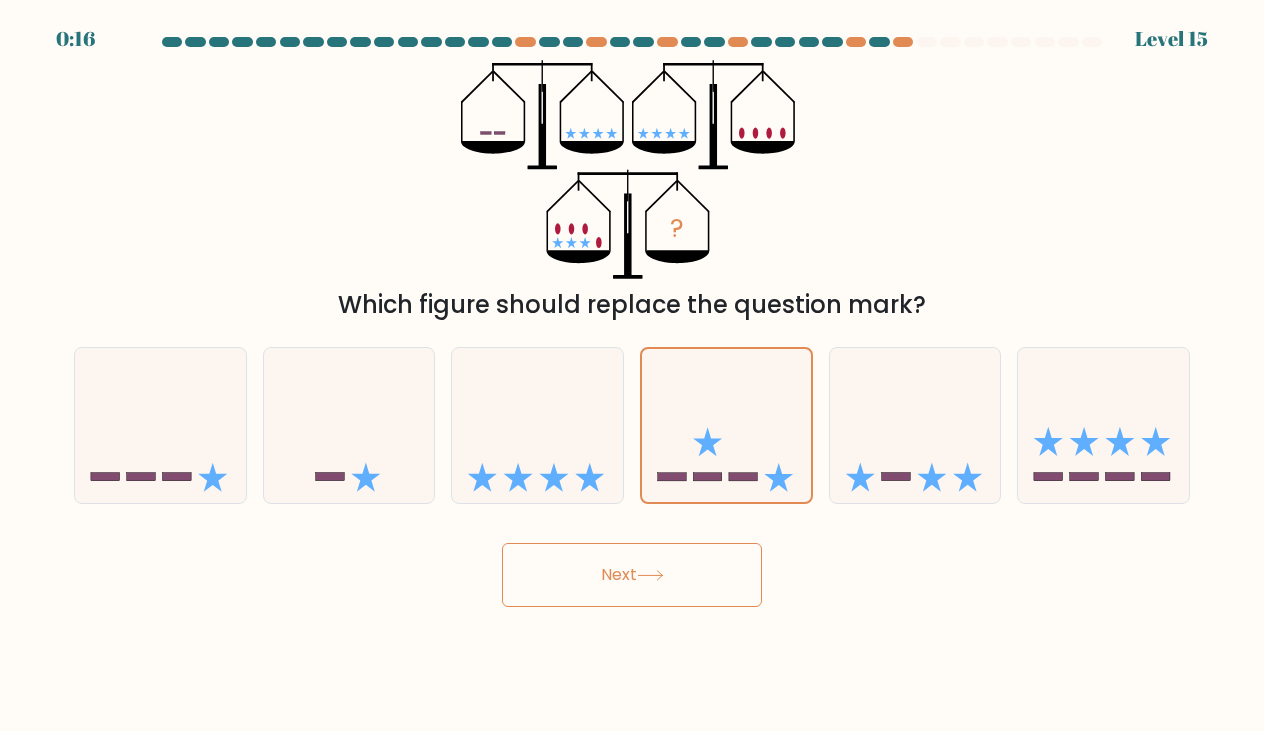 click on "Next" at bounding box center (632, 575) 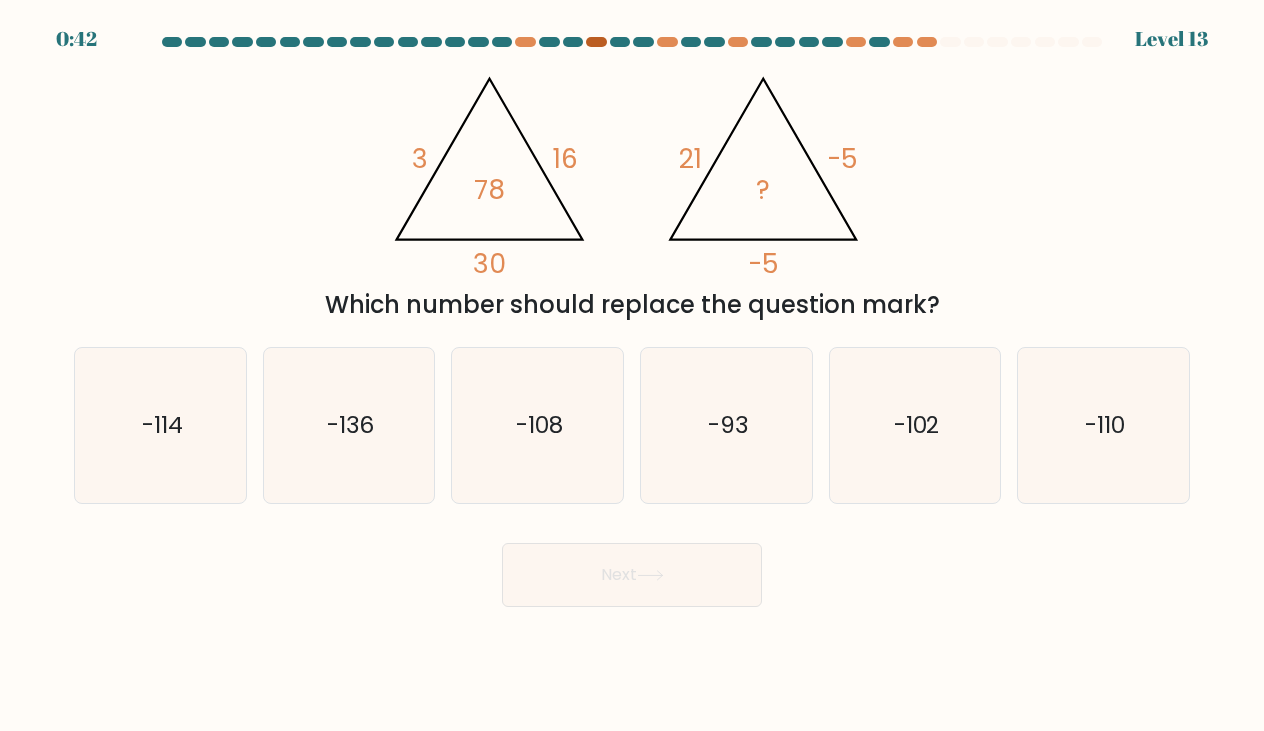 click at bounding box center (596, 42) 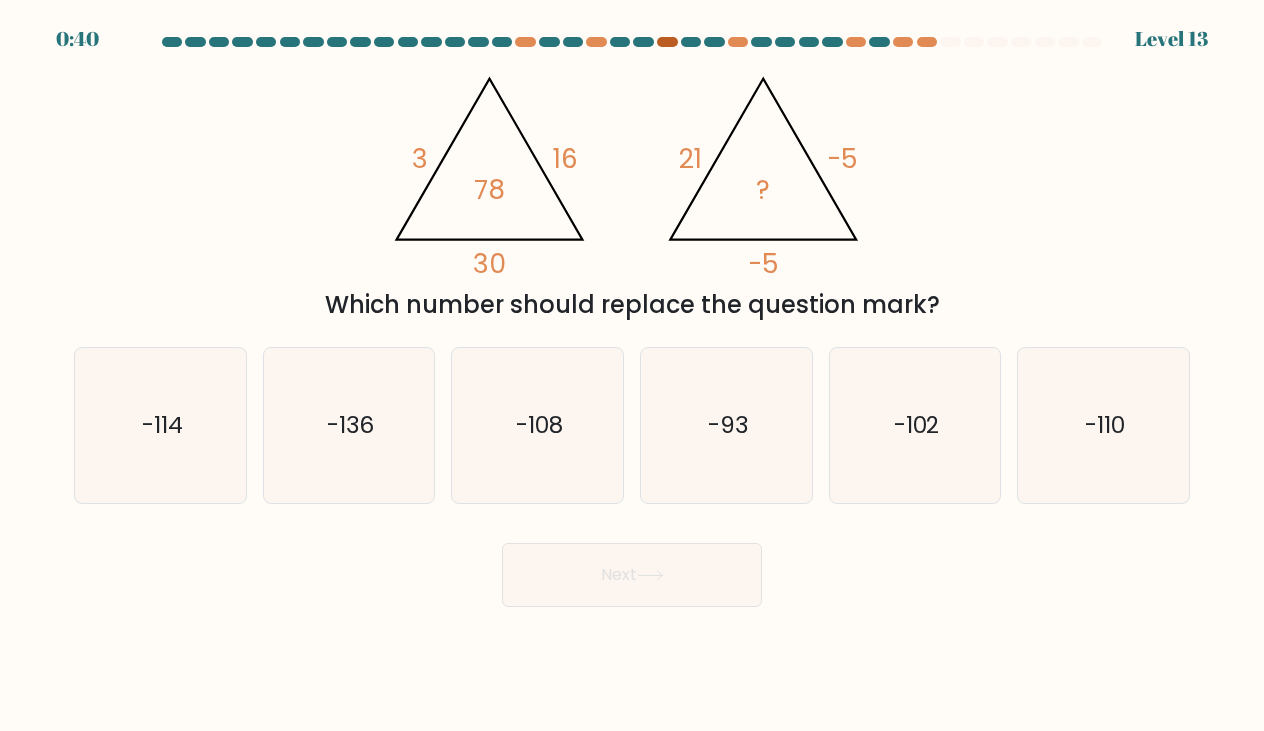click at bounding box center (667, 42) 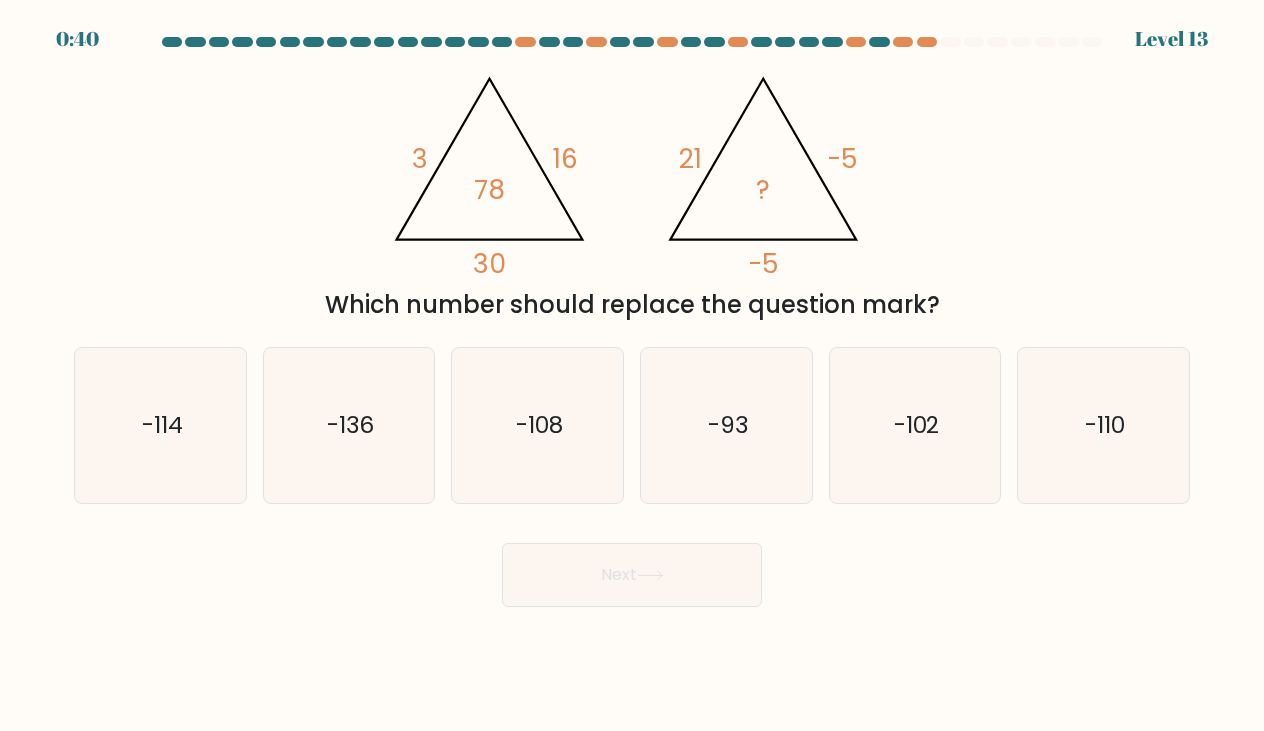 click at bounding box center (643, 42) 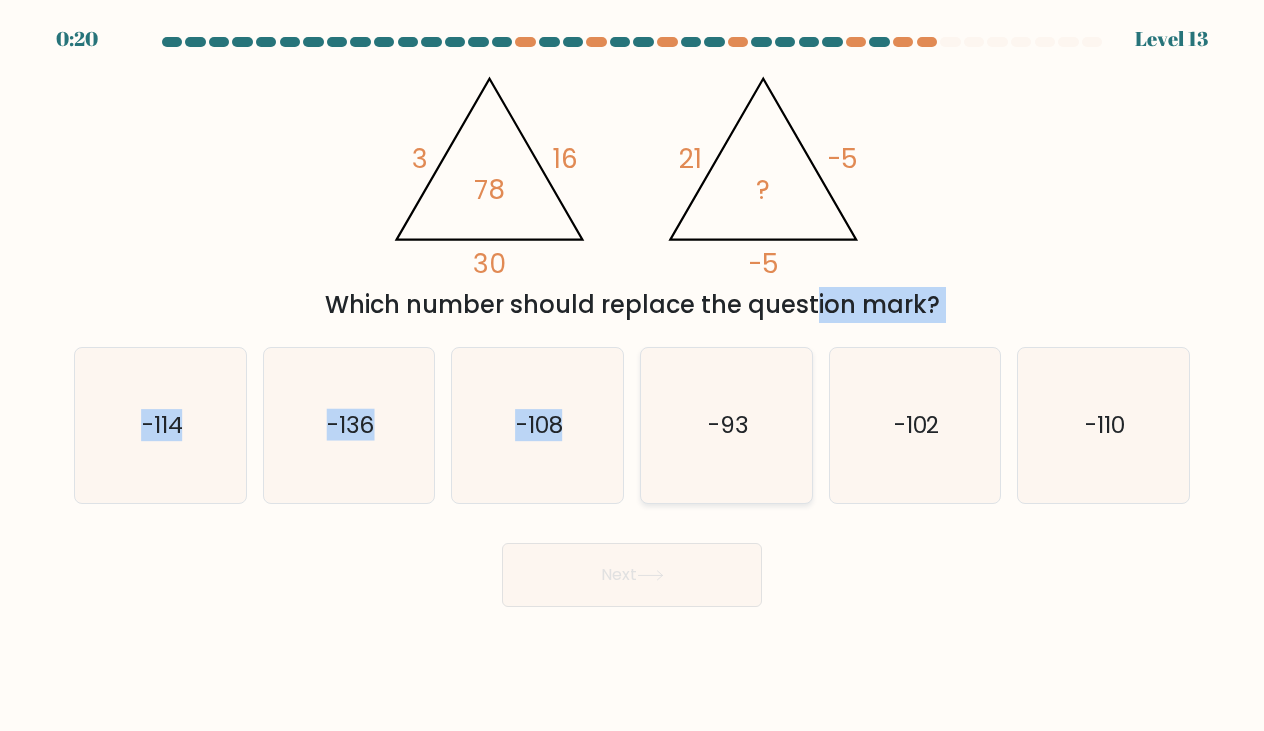 drag, startPoint x: 639, startPoint y: 309, endPoint x: 739, endPoint y: 483, distance: 200.68881 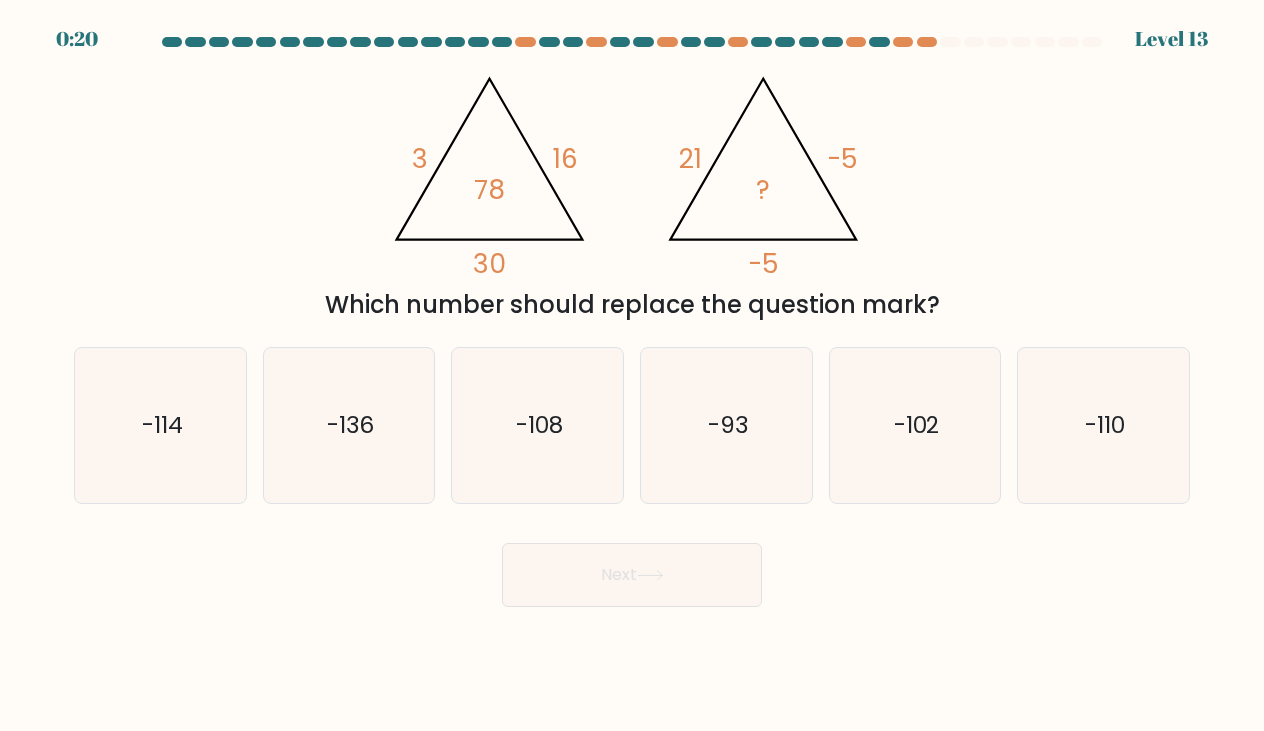 click on "Next" at bounding box center (632, 567) 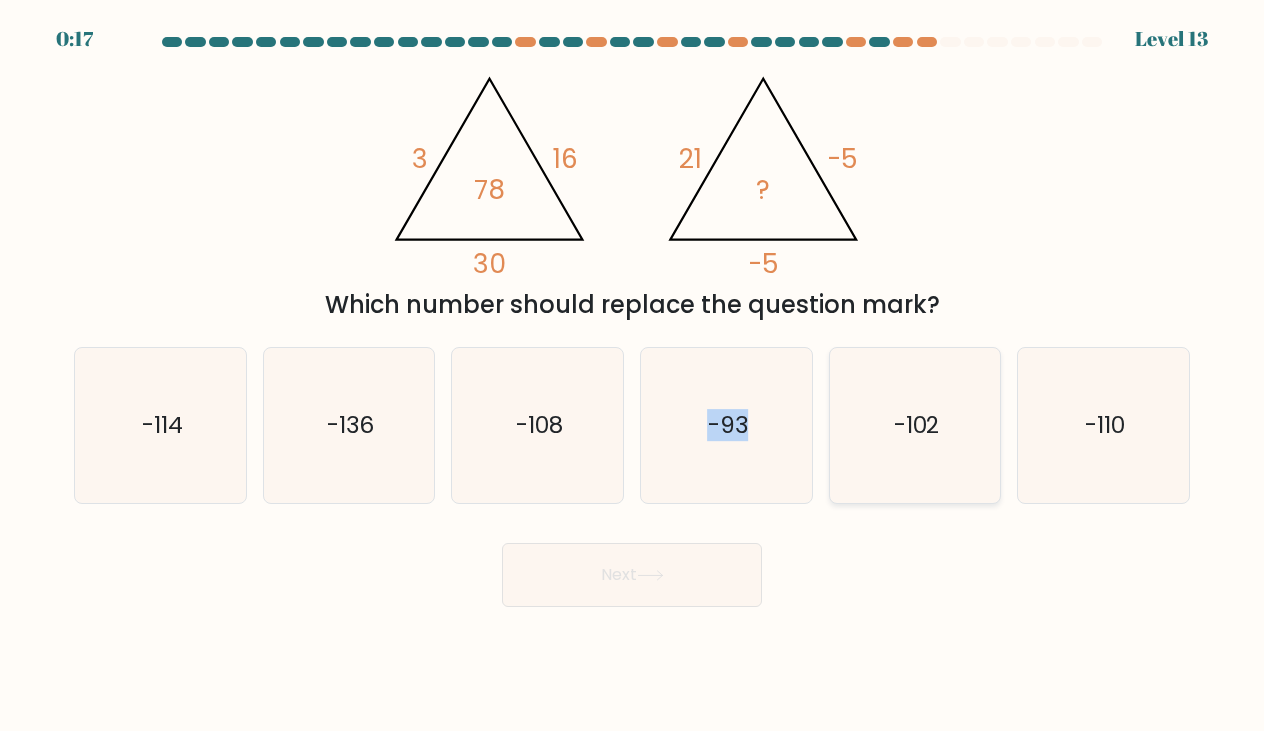 drag, startPoint x: 789, startPoint y: 435, endPoint x: 872, endPoint y: 481, distance: 94.89468 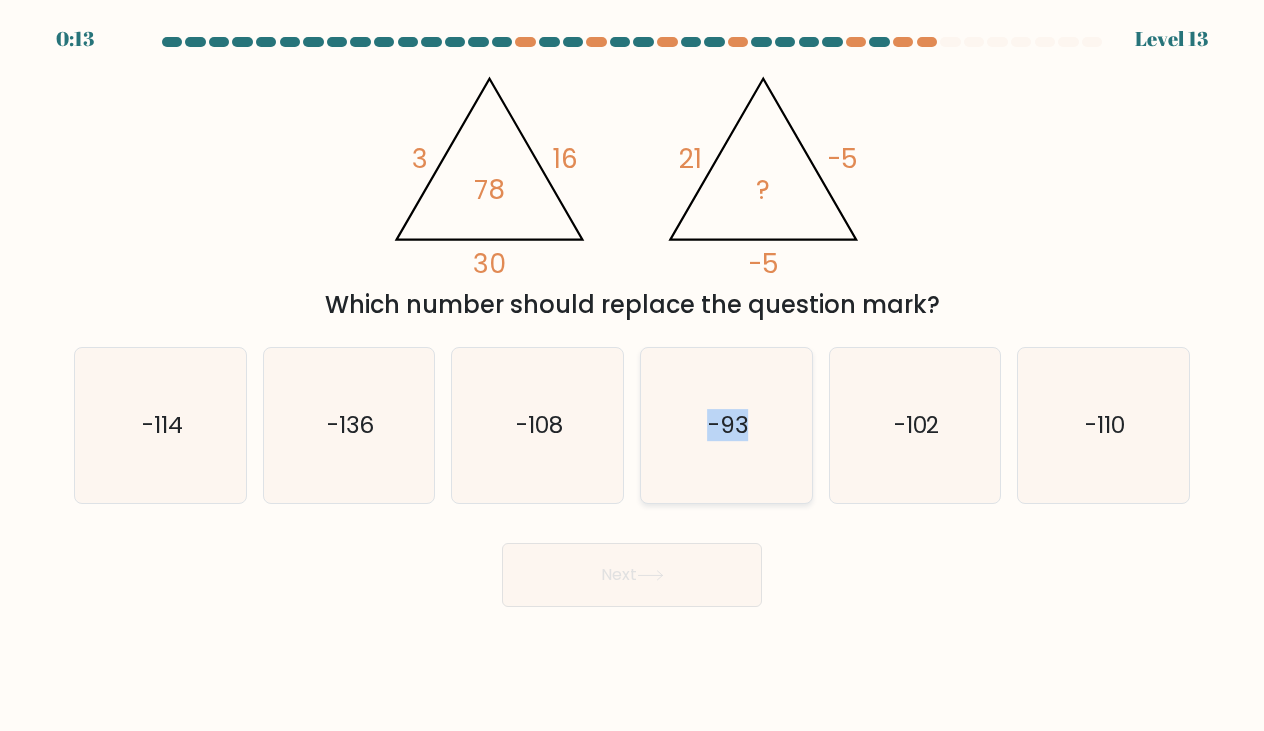 click on "-93" 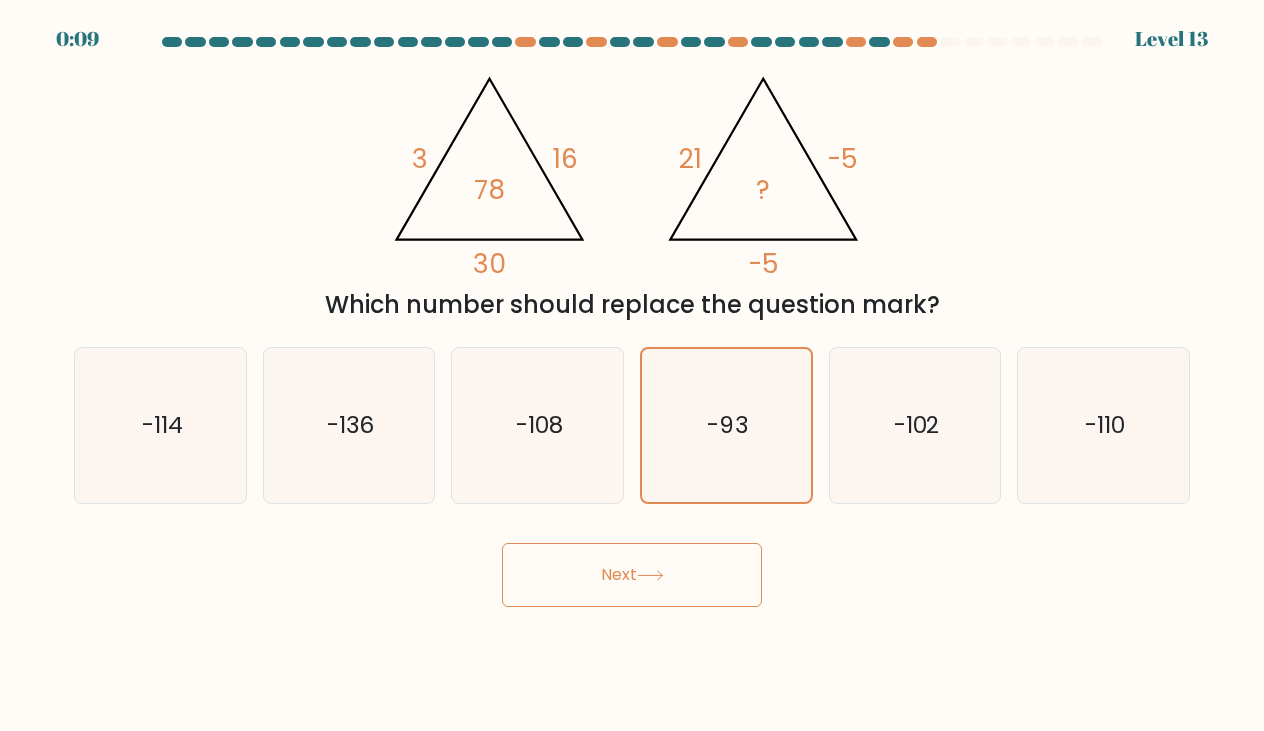 click on "Next" at bounding box center [632, 575] 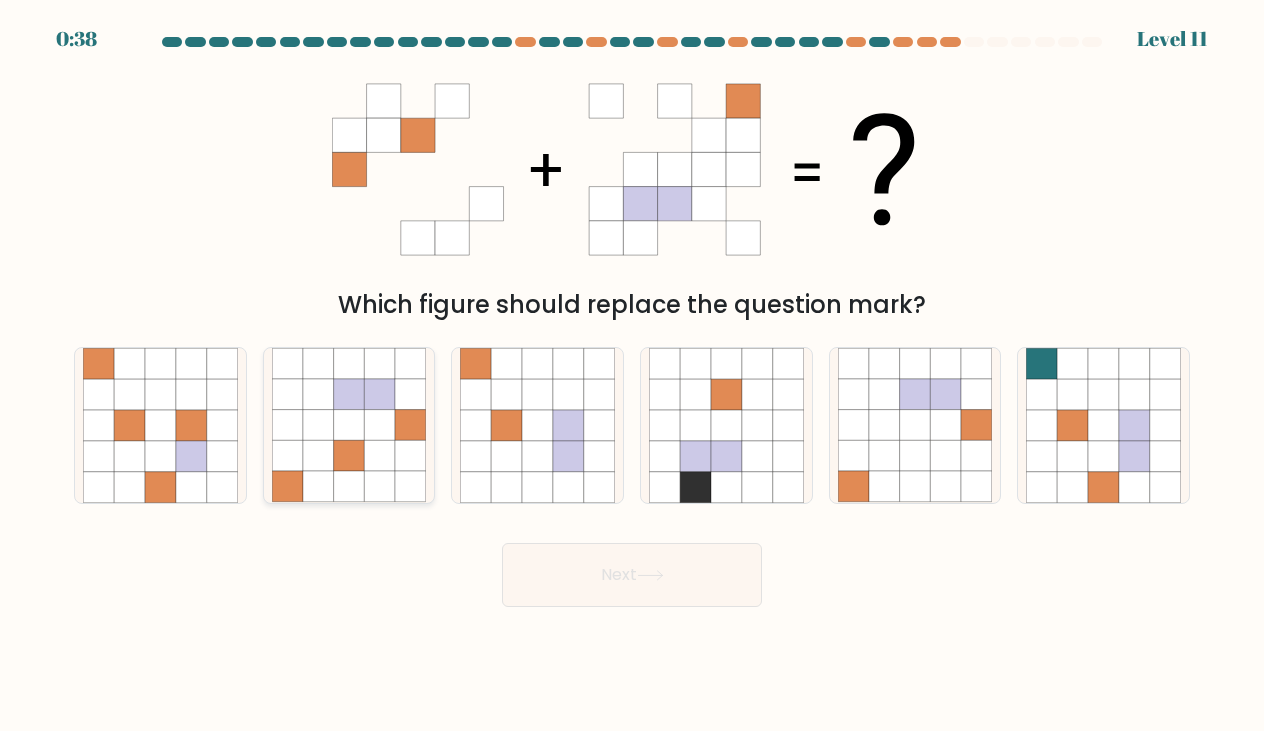click 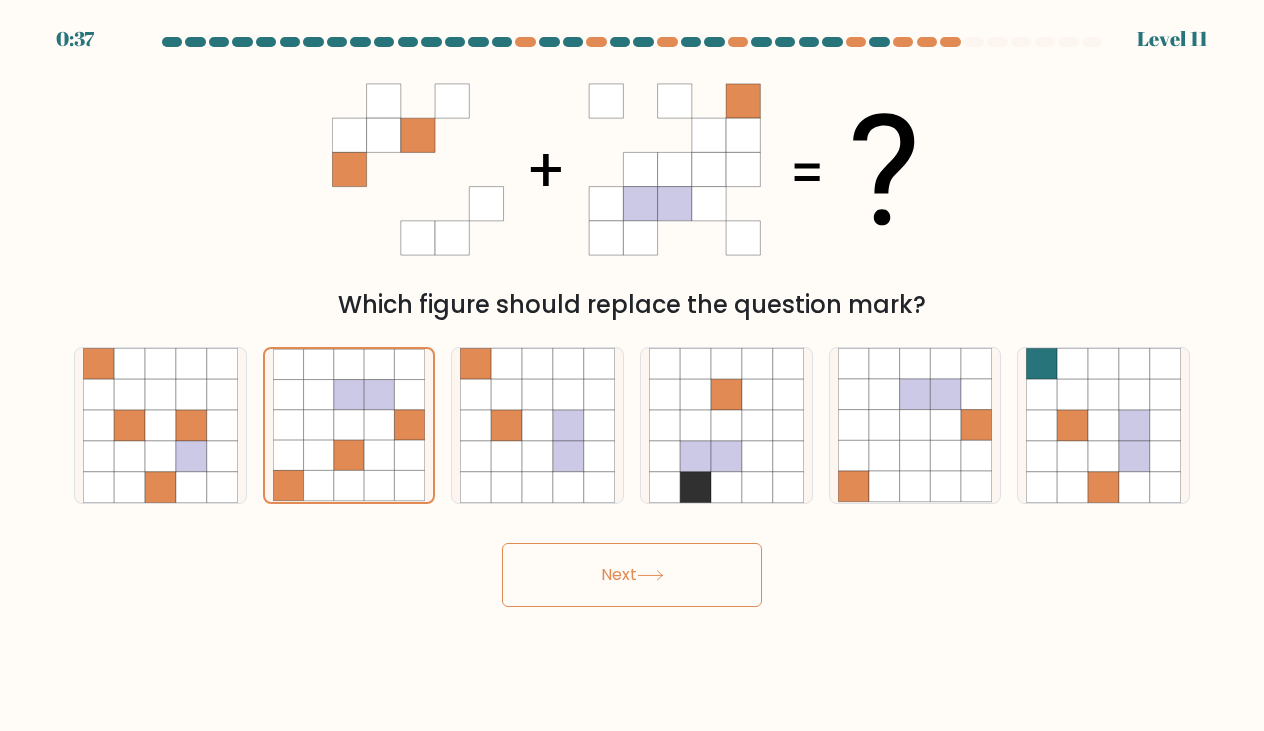 click on "Next" at bounding box center [632, 575] 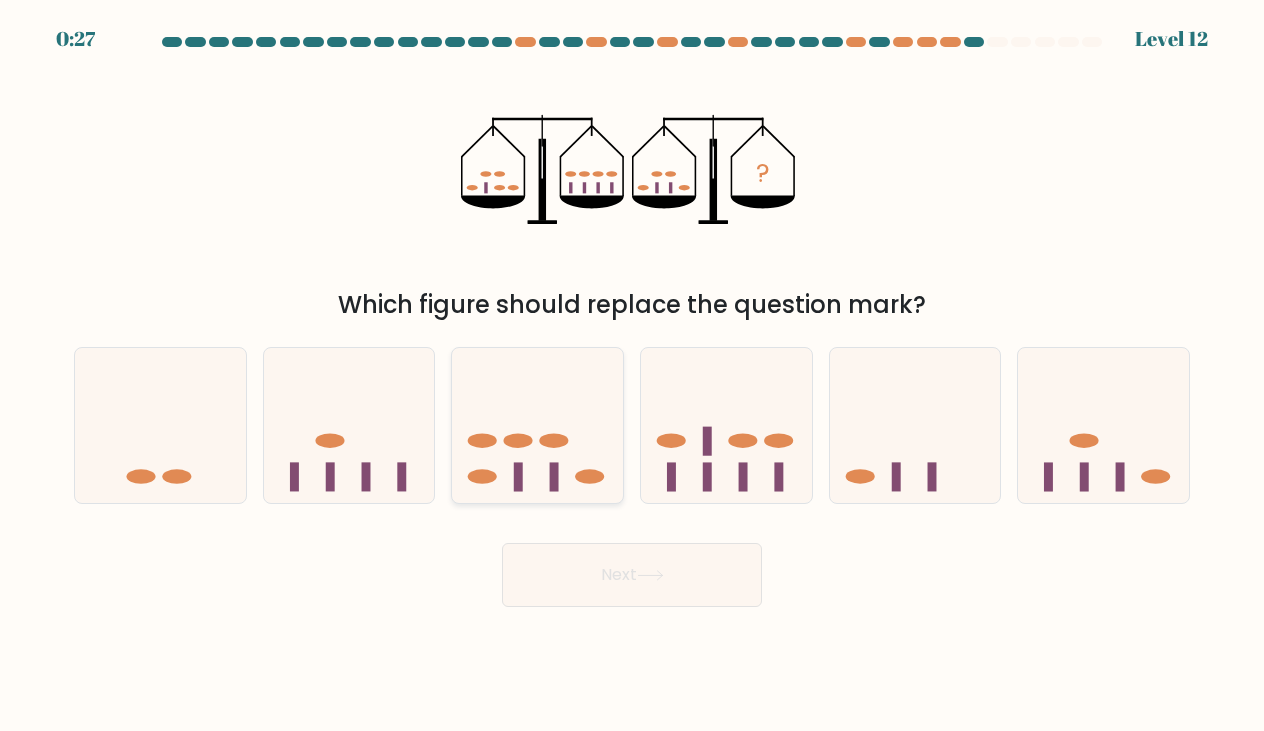 click 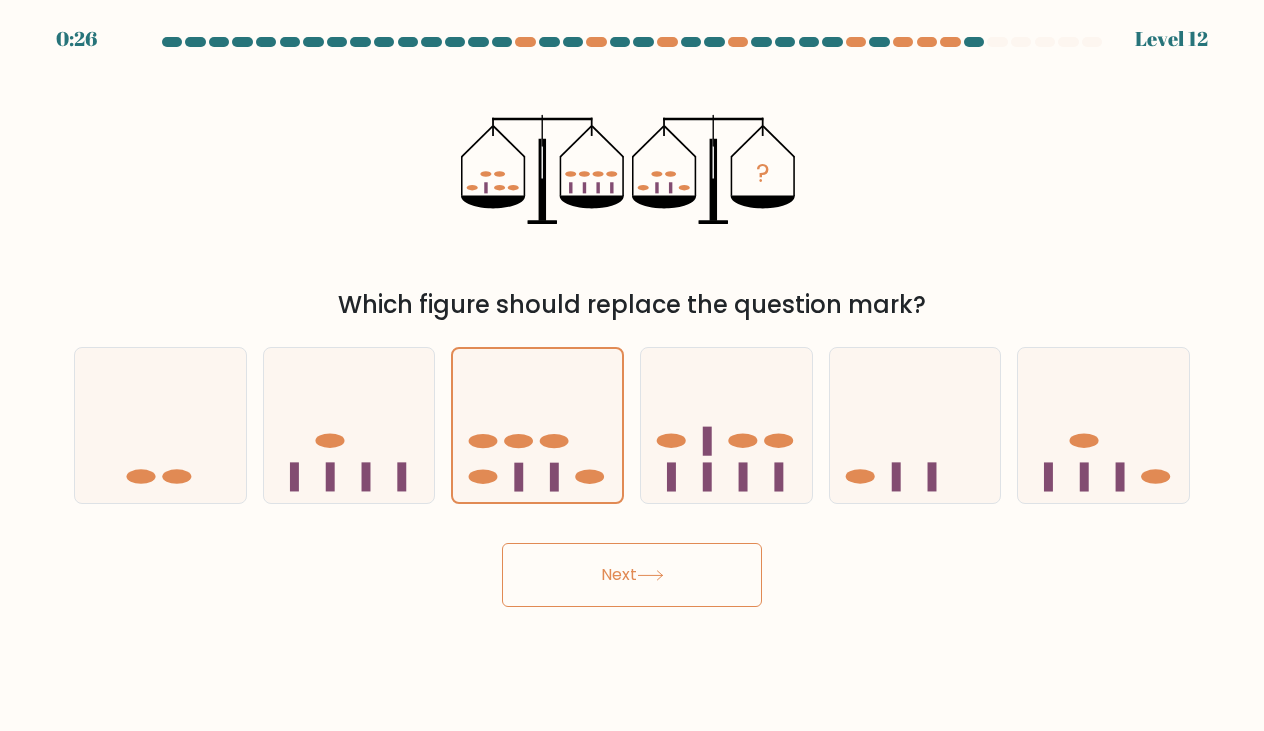 click on "Next" at bounding box center (632, 575) 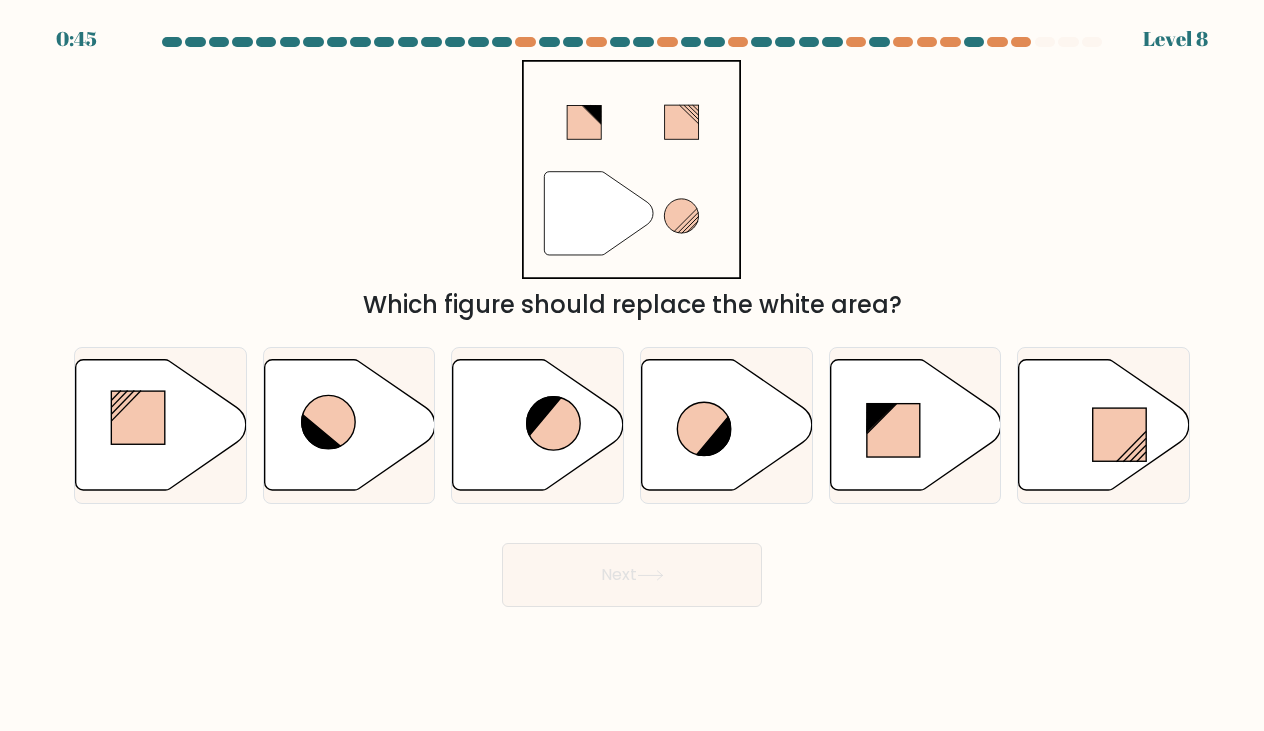 scroll, scrollTop: 0, scrollLeft: 0, axis: both 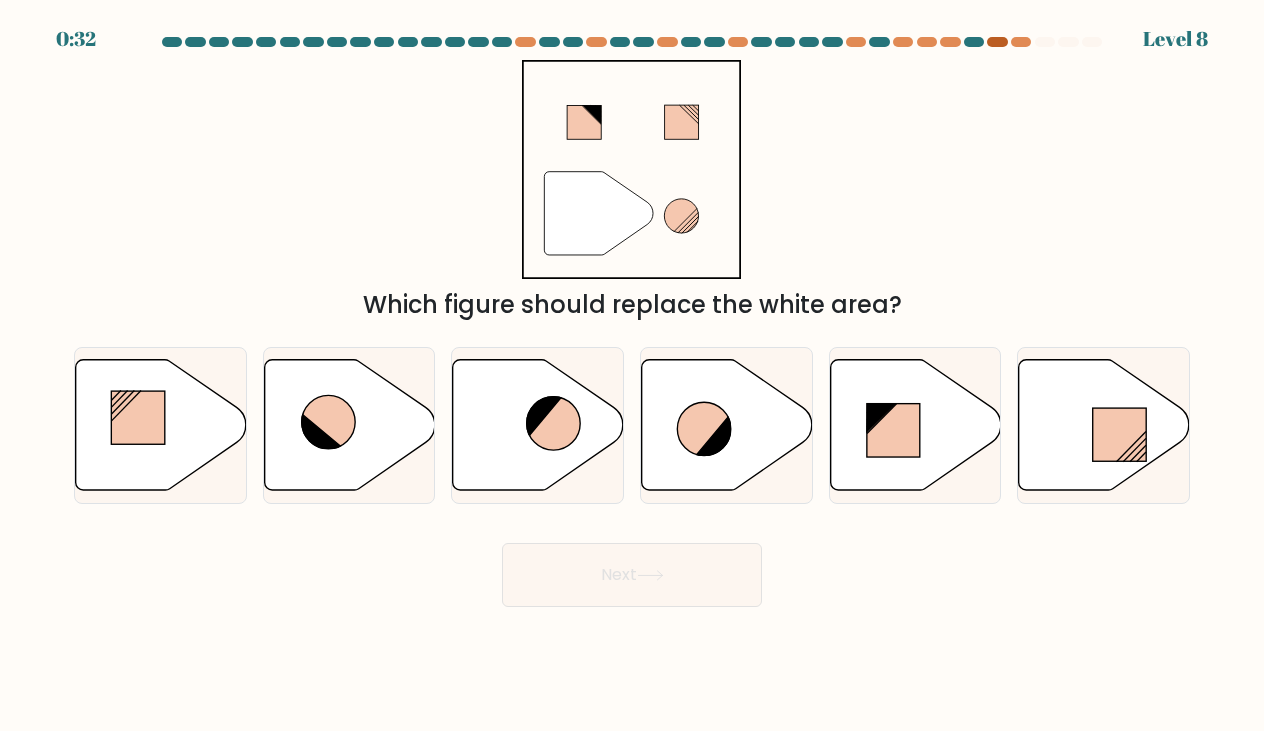 click at bounding box center (997, 42) 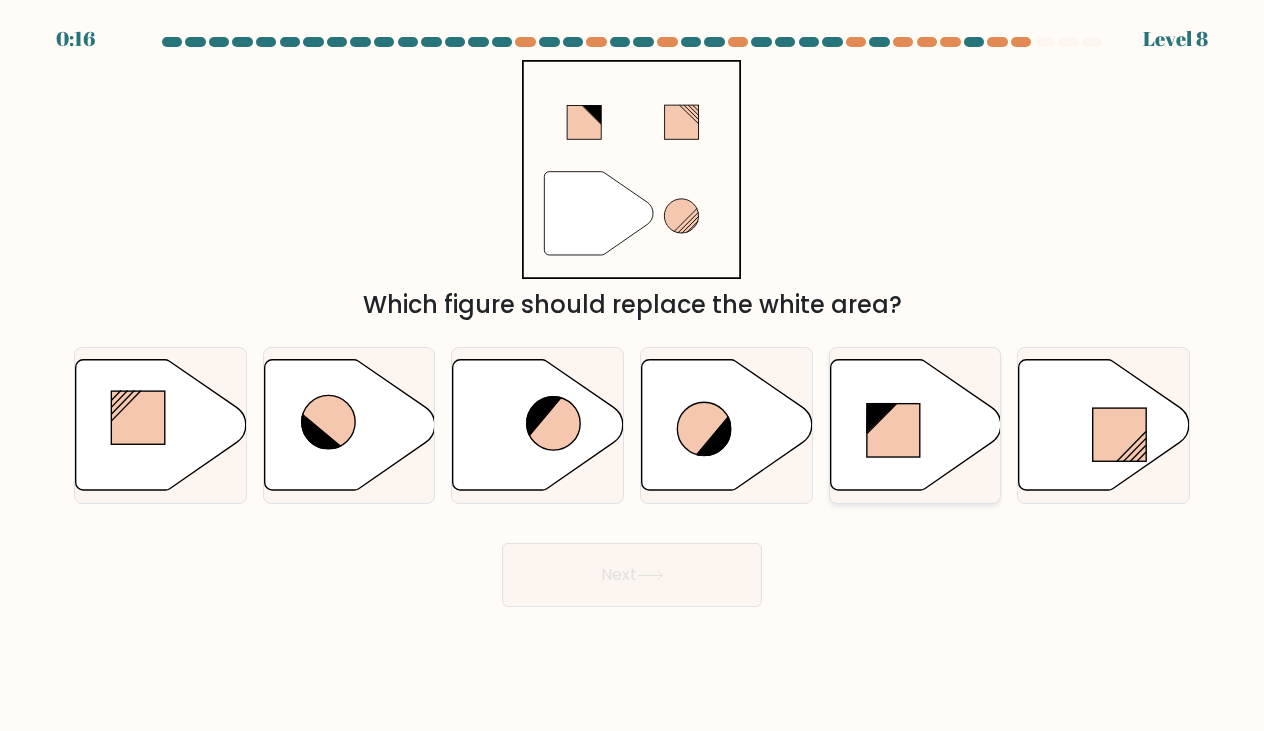 click 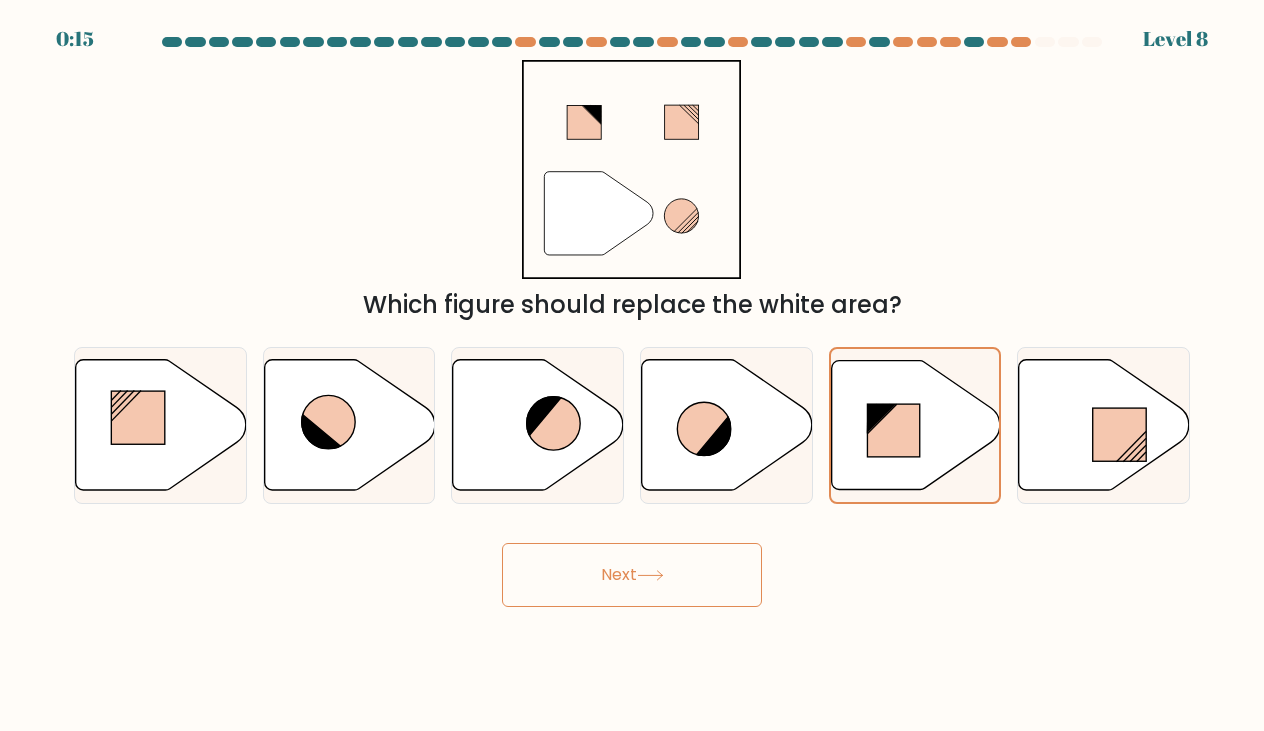 click 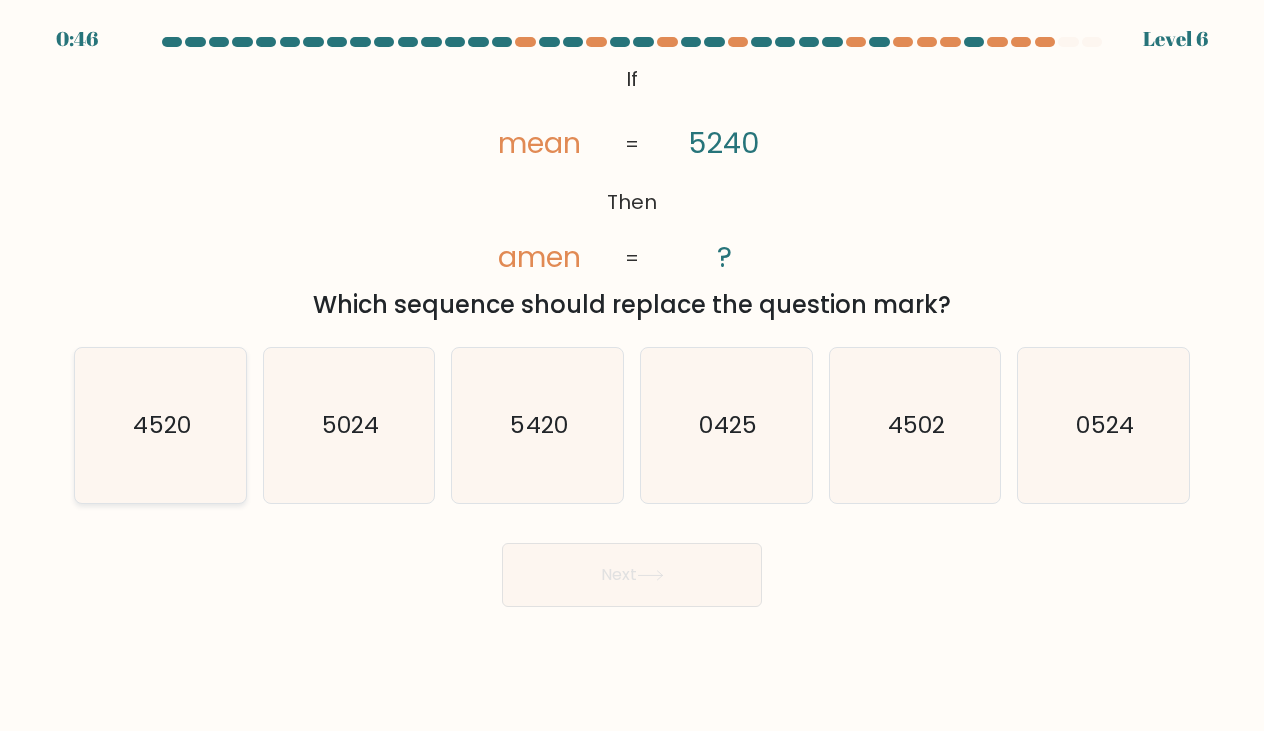 click on "4520" 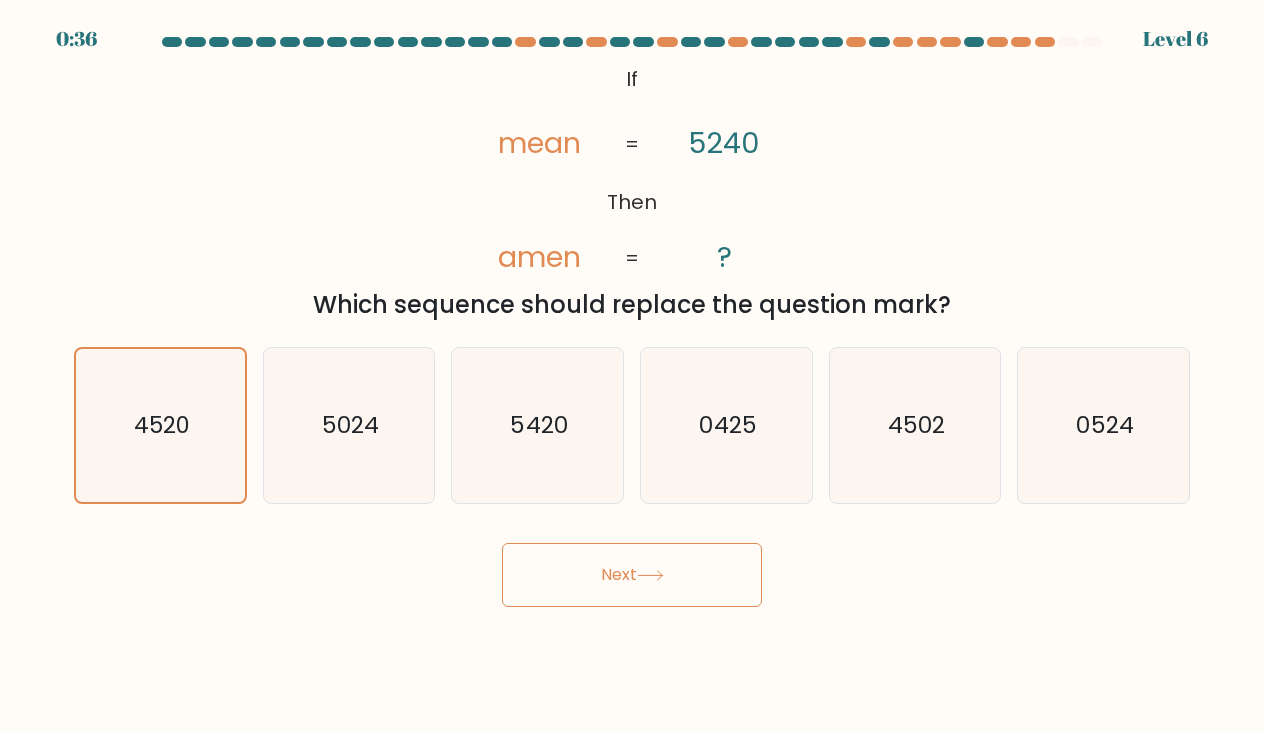 click on "Next" at bounding box center [632, 575] 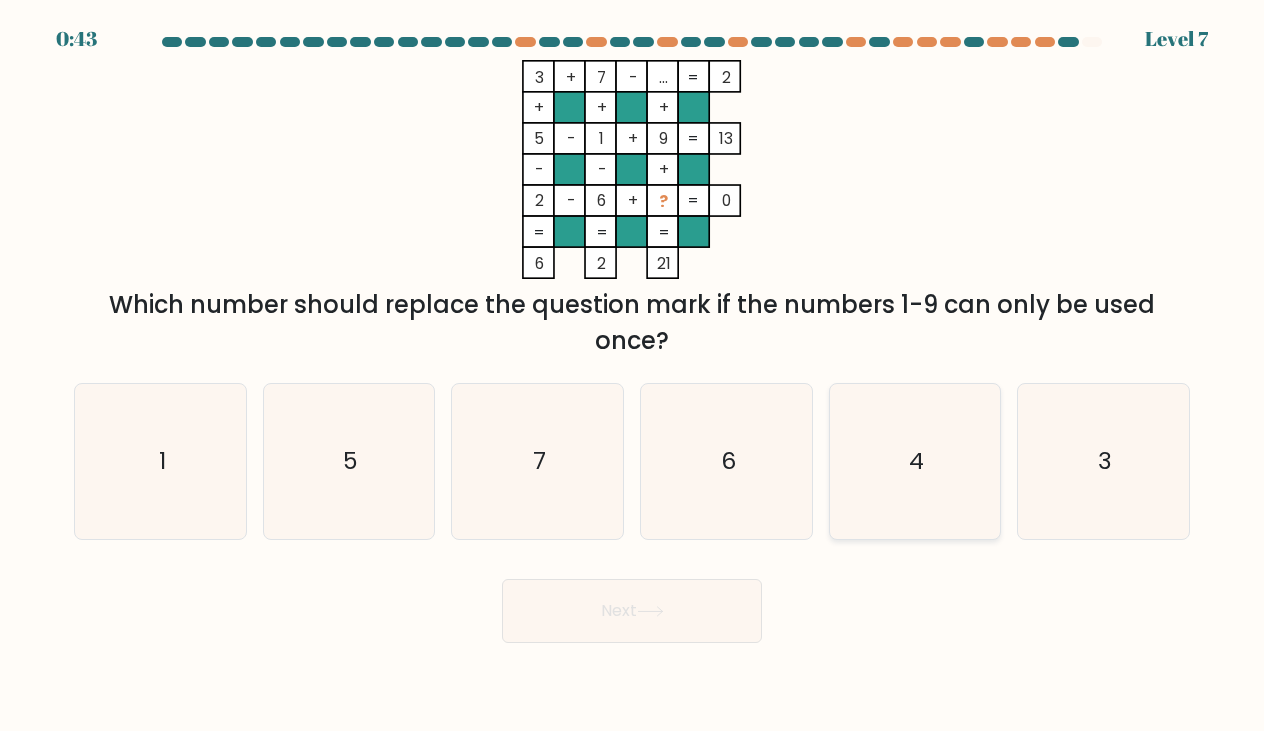 click on "4" 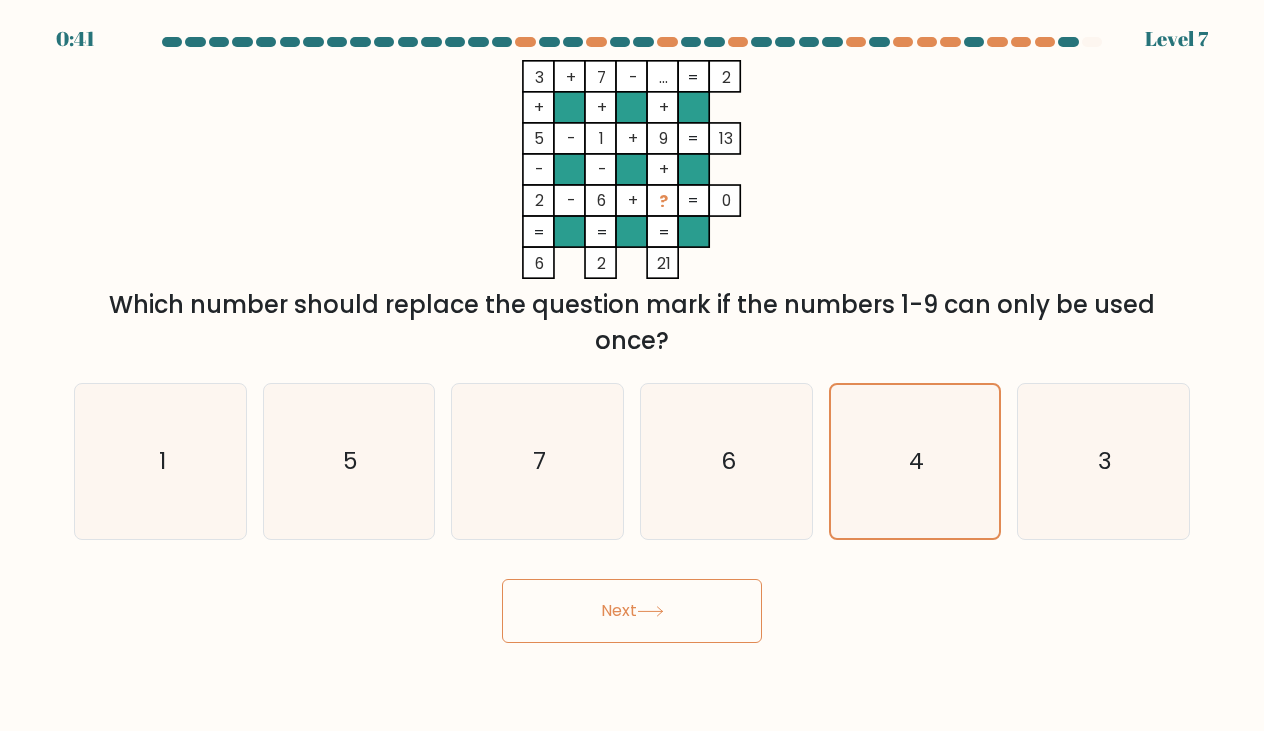 click on "Next" at bounding box center (632, 611) 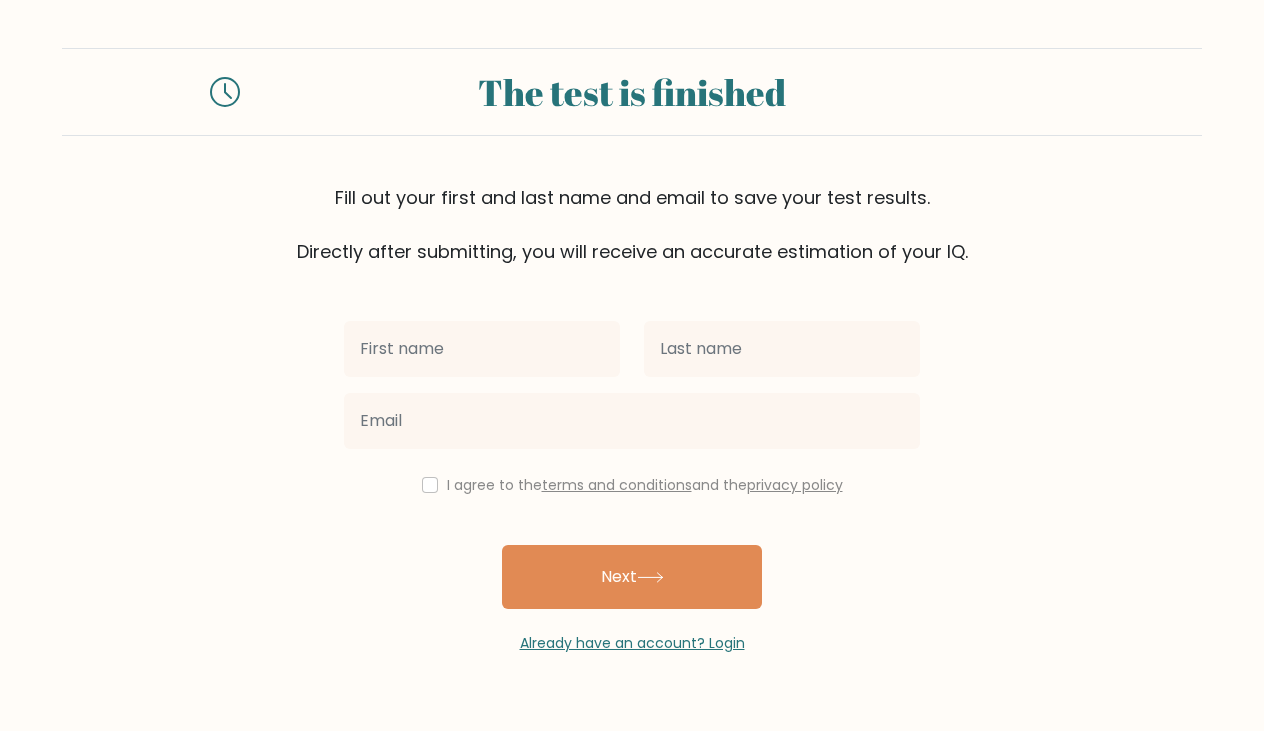 scroll, scrollTop: 0, scrollLeft: 0, axis: both 